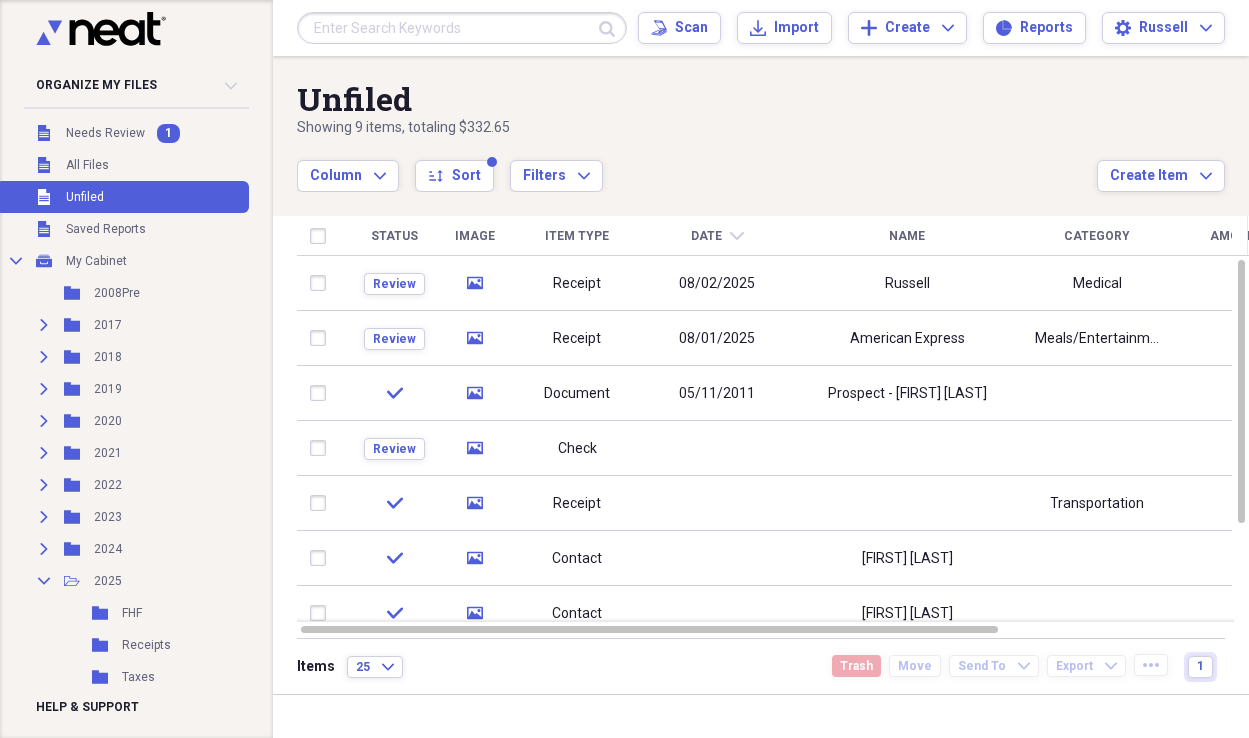 scroll, scrollTop: 0, scrollLeft: 0, axis: both 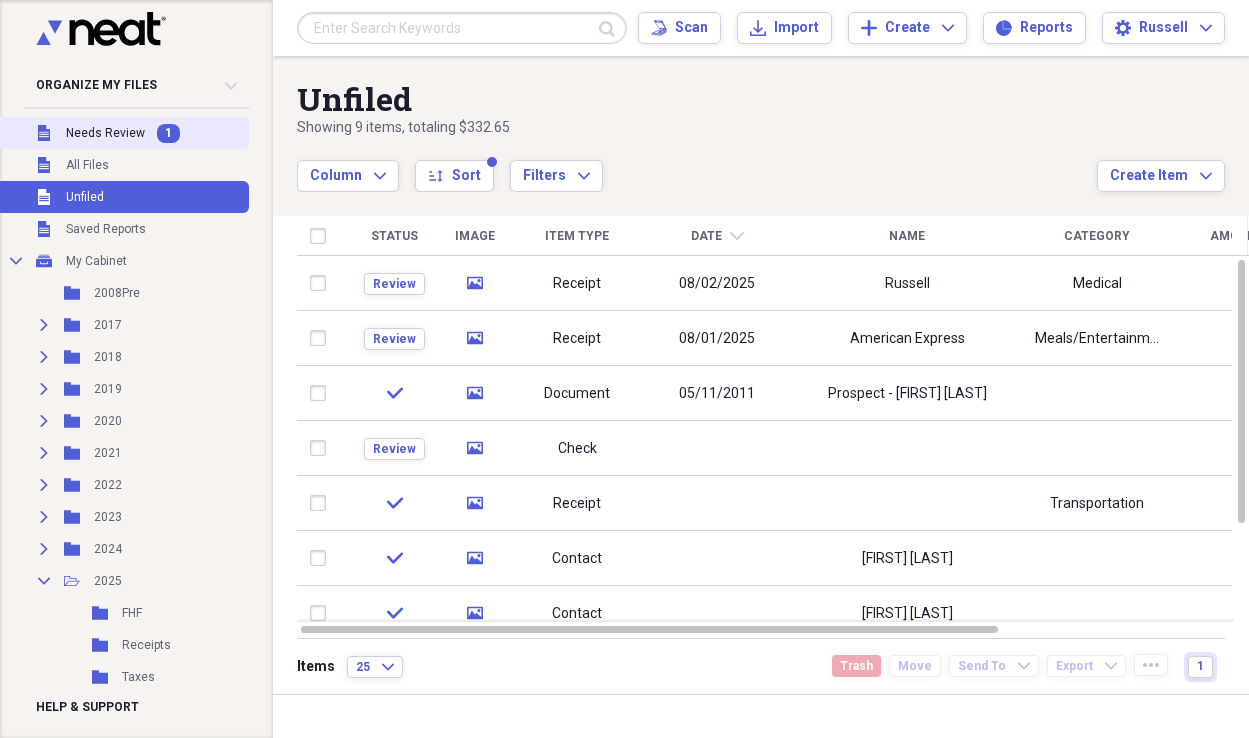 click on "Needs Review" at bounding box center [105, 133] 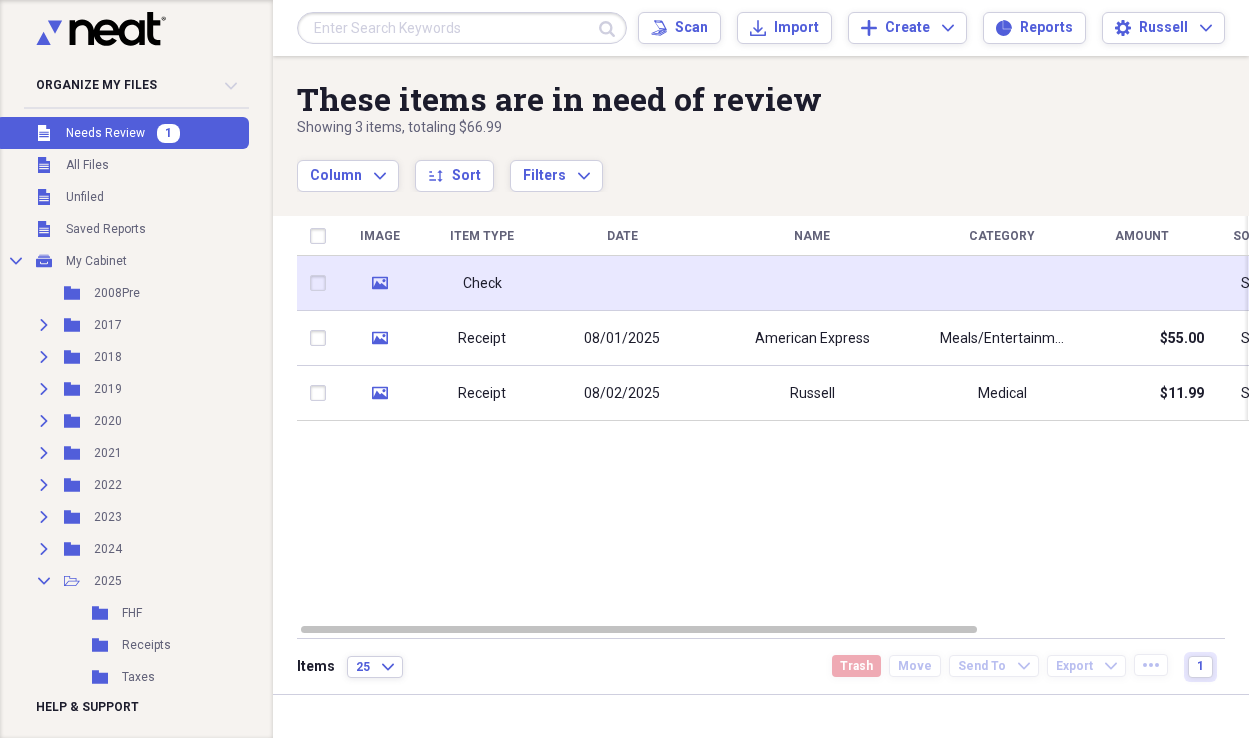 click on "Check" at bounding box center (482, 283) 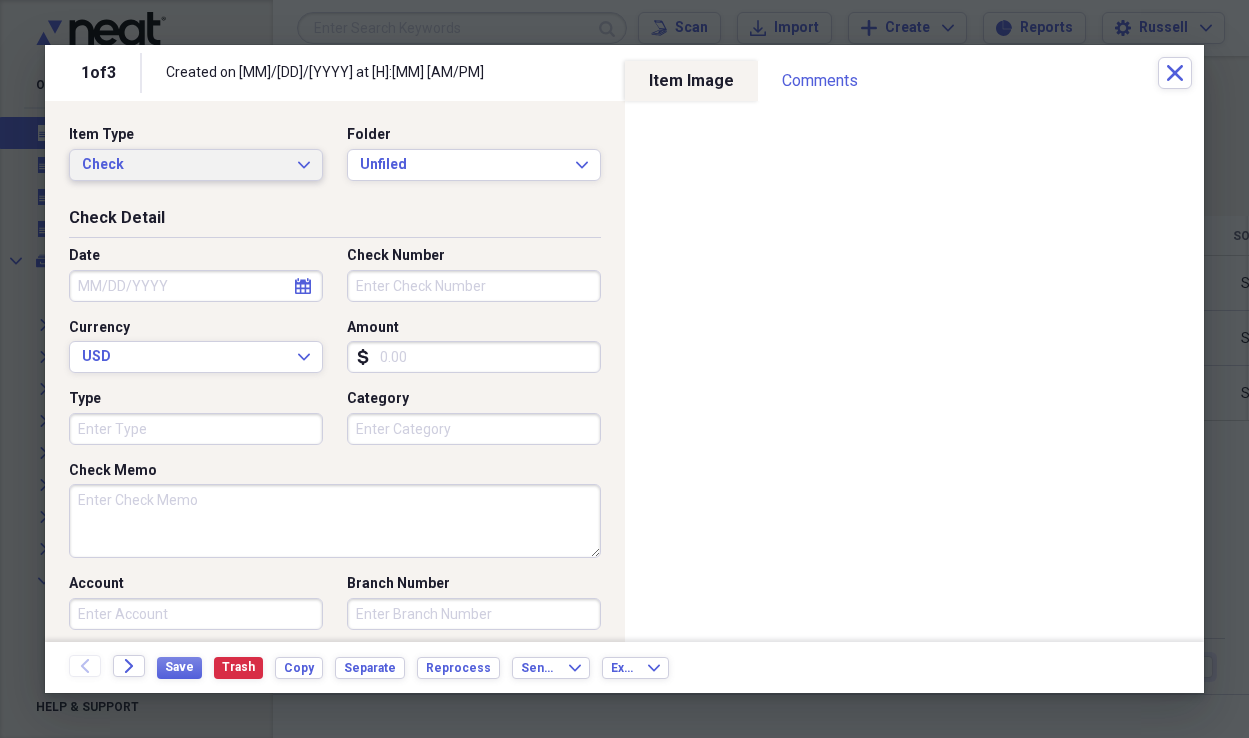 click on "Expand" 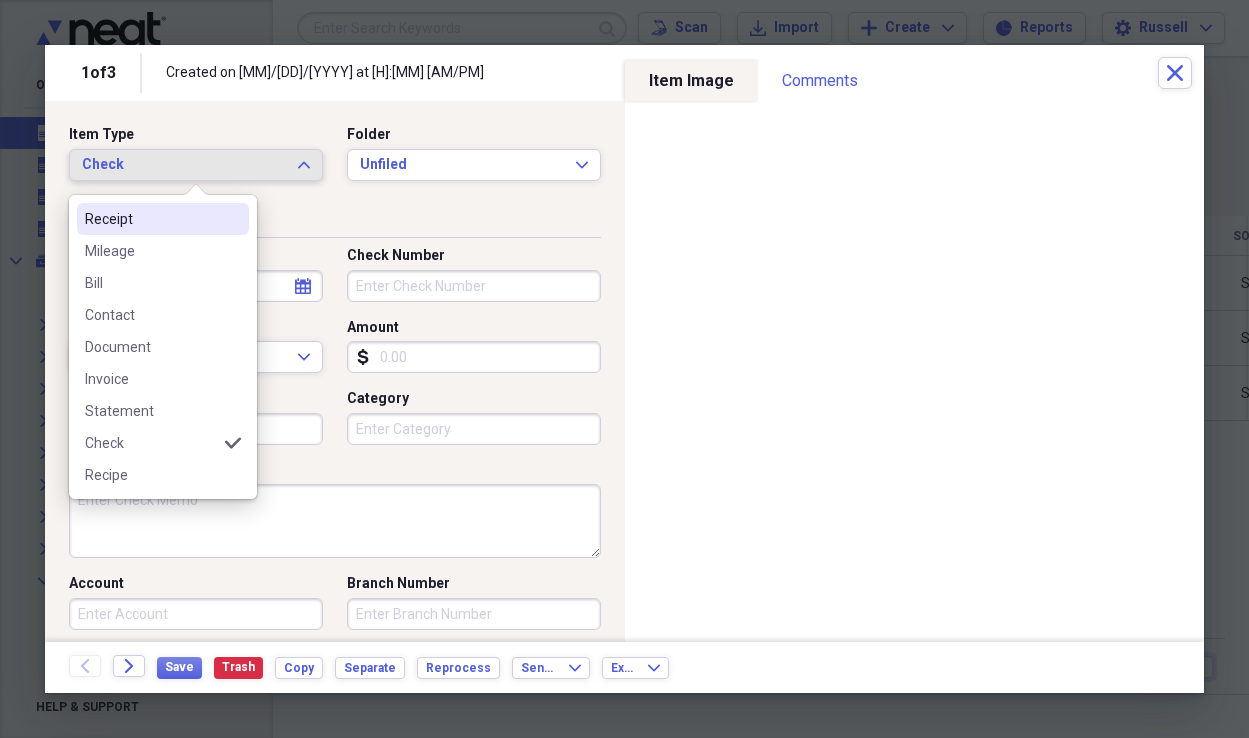 click on "Receipt" at bounding box center (151, 219) 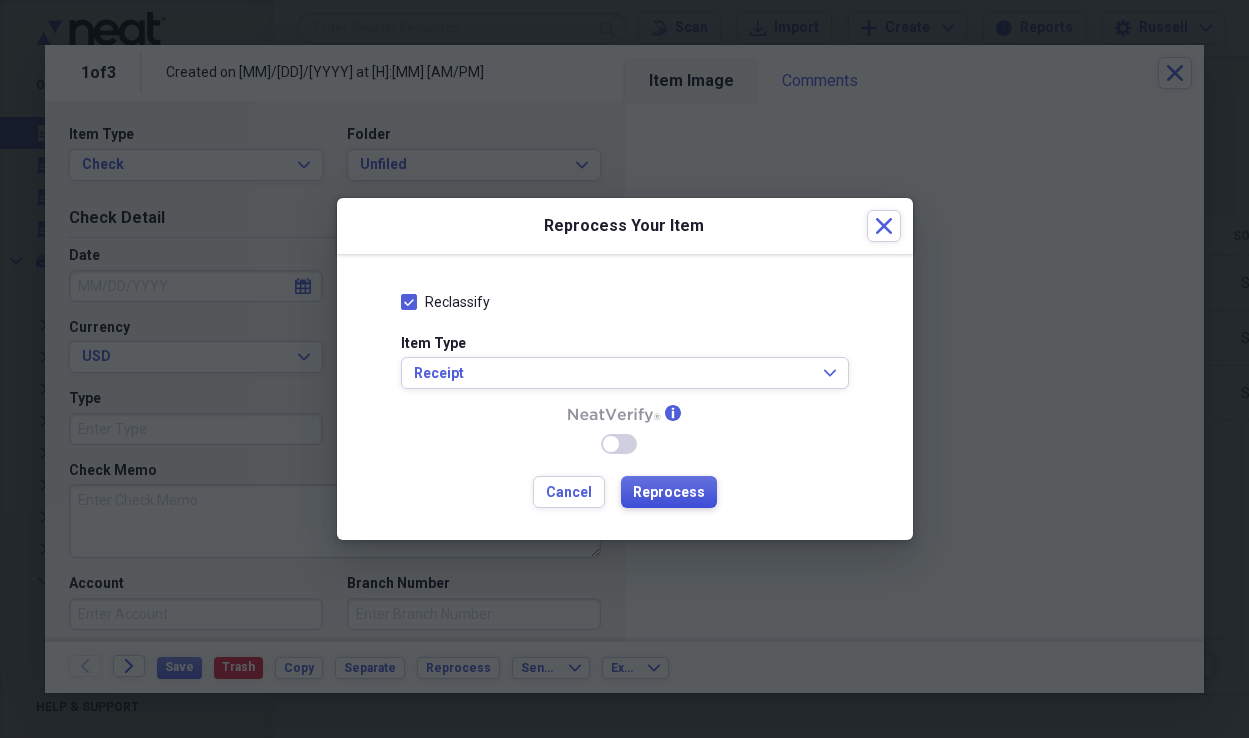 click on "Reprocess" at bounding box center [669, 493] 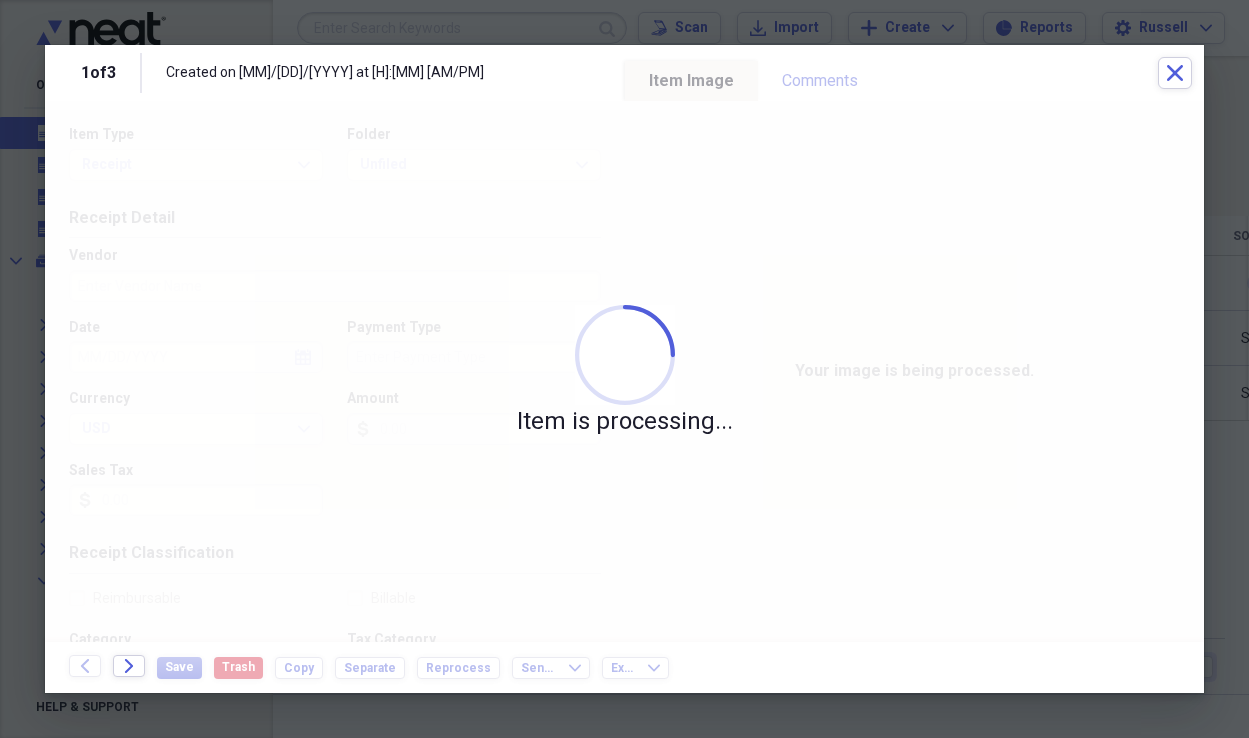 click on "Created on [MM]/[DD]/[YYYY] at [H]:[MM] [AM/PM]" at bounding box center (369, 73) 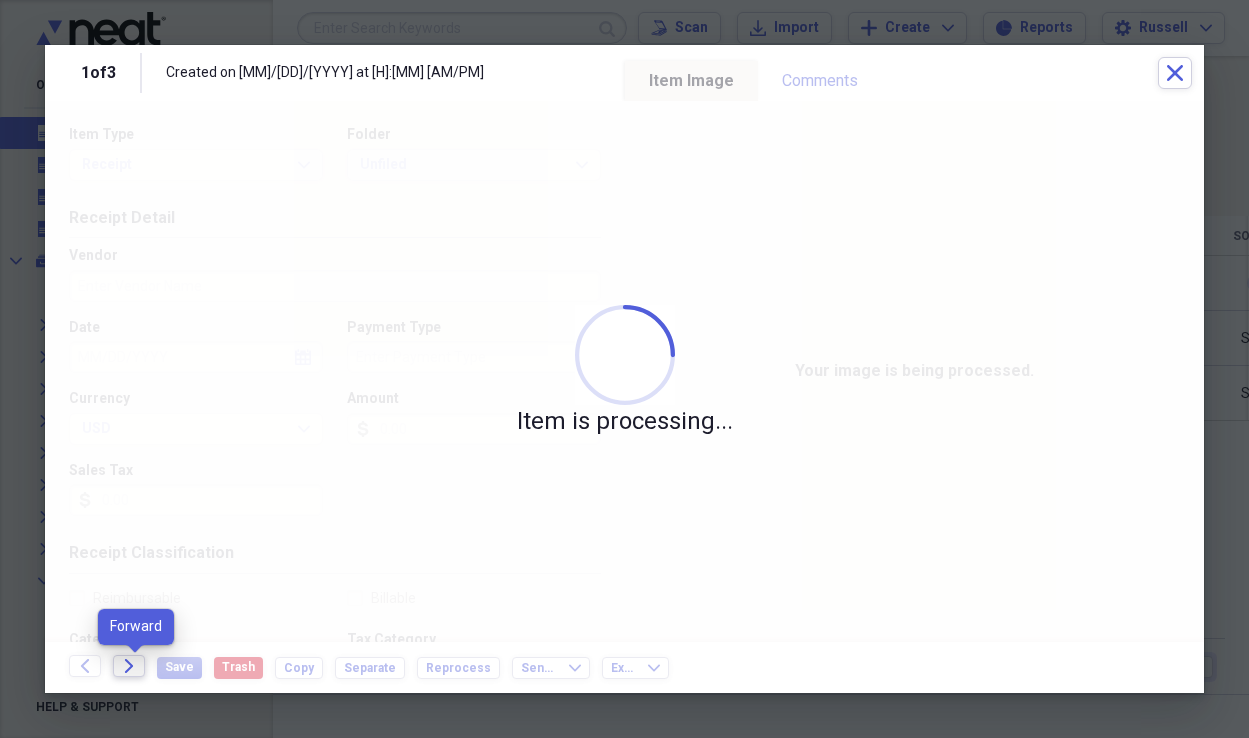 click 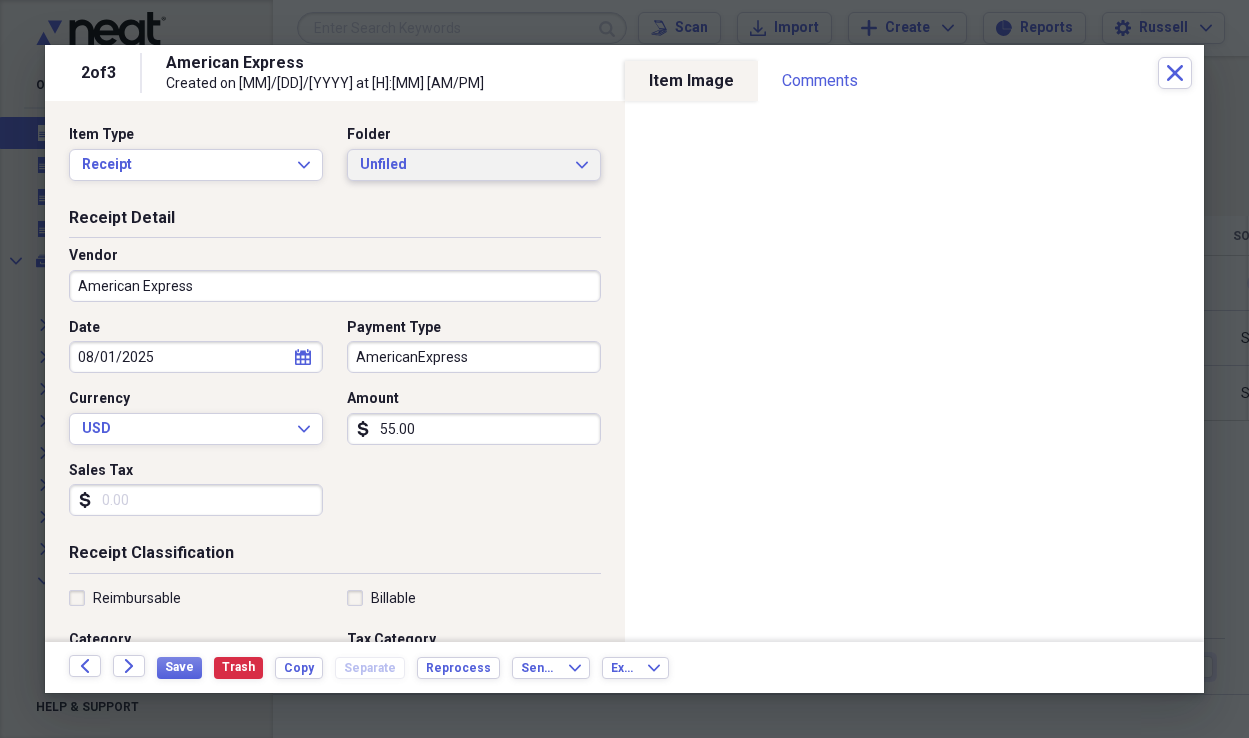 click on "Unfiled" at bounding box center [462, 165] 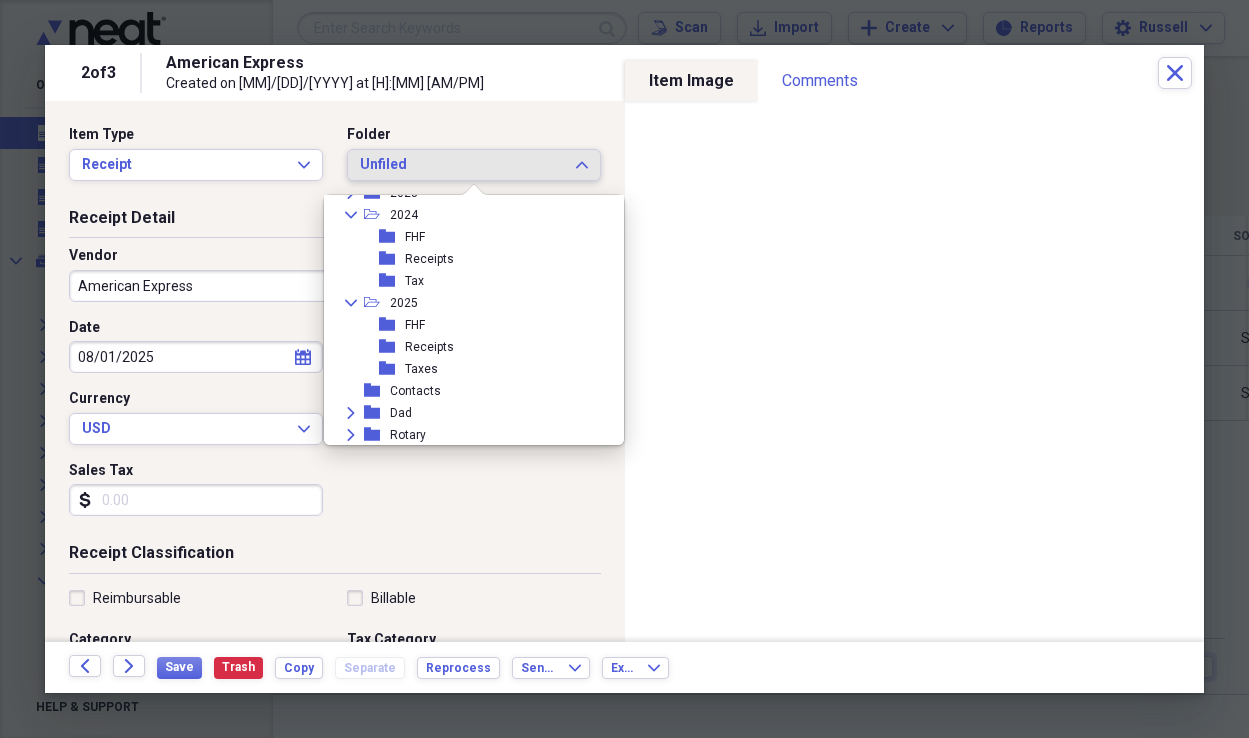 scroll, scrollTop: 227, scrollLeft: 0, axis: vertical 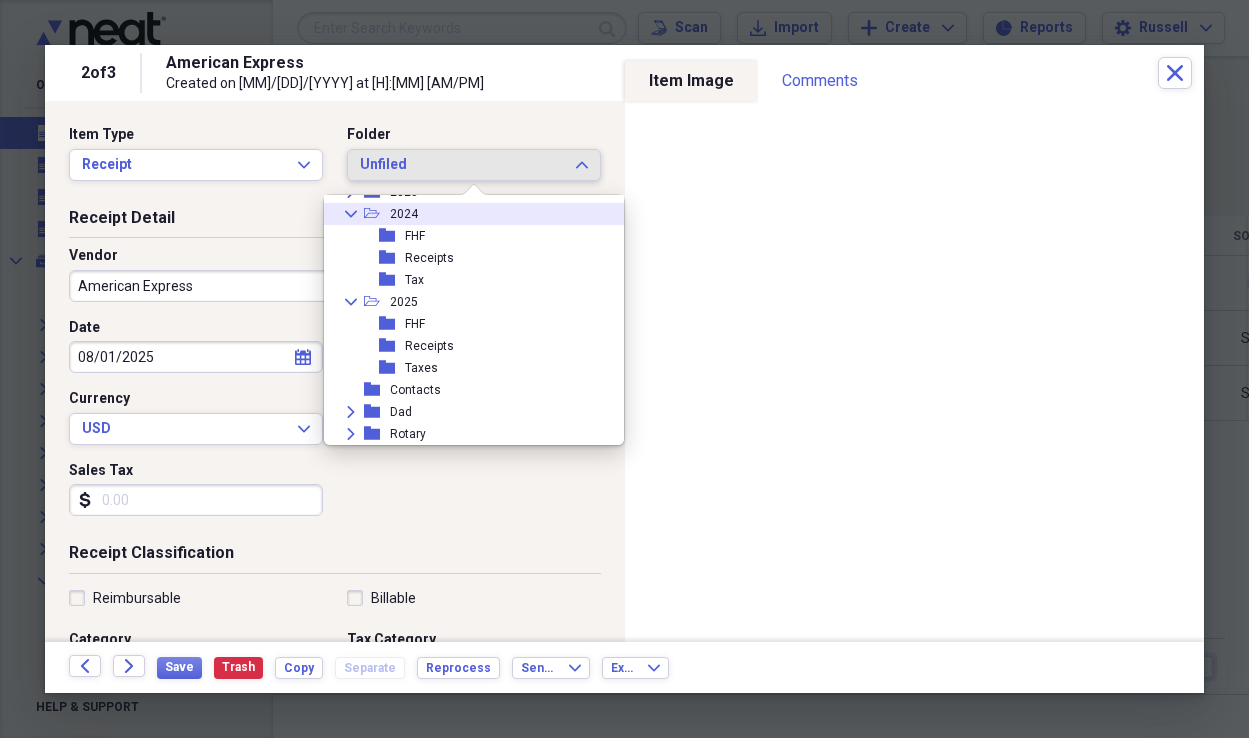 click on "Collapse" 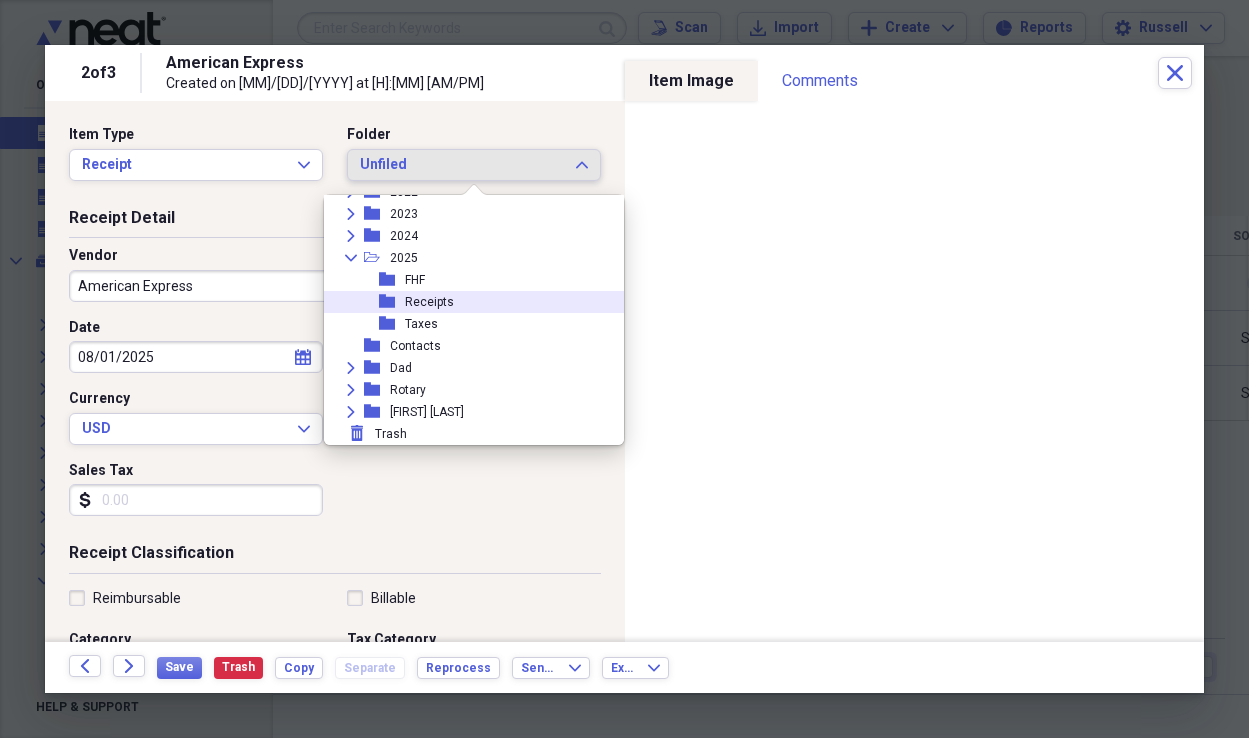 click on "Receipts" at bounding box center [429, 302] 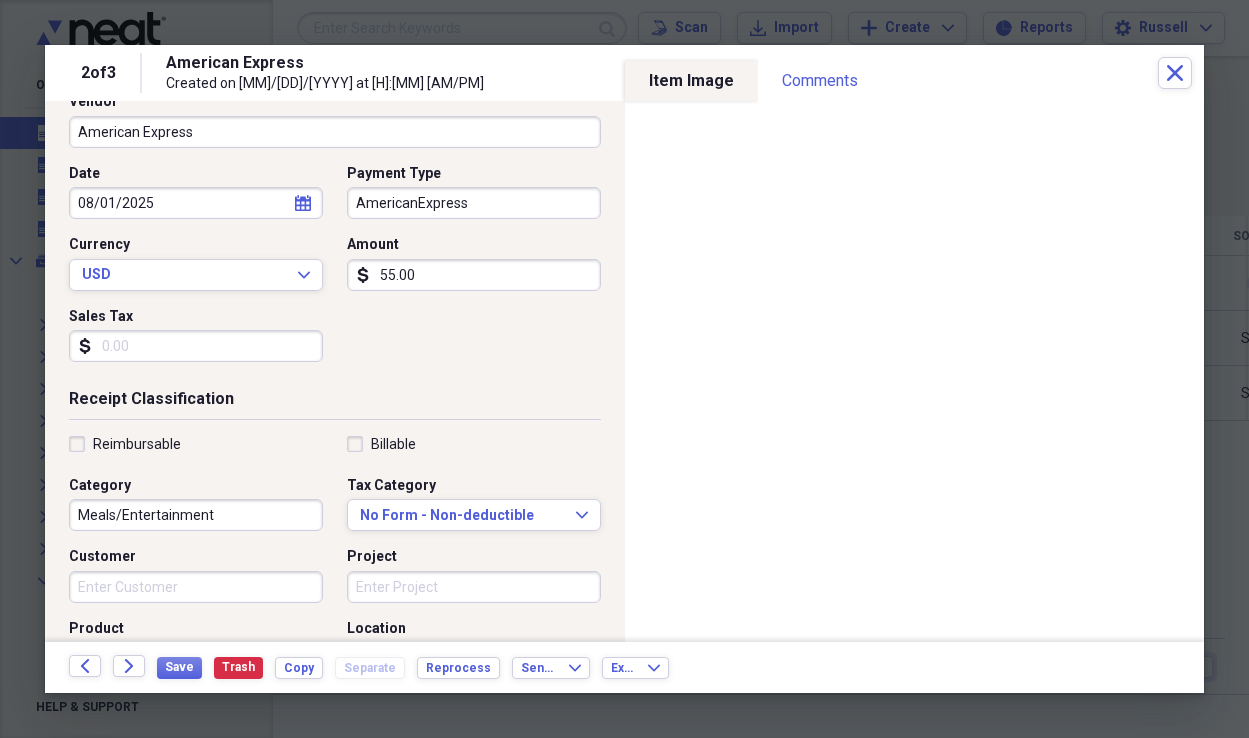 scroll, scrollTop: 199, scrollLeft: 0, axis: vertical 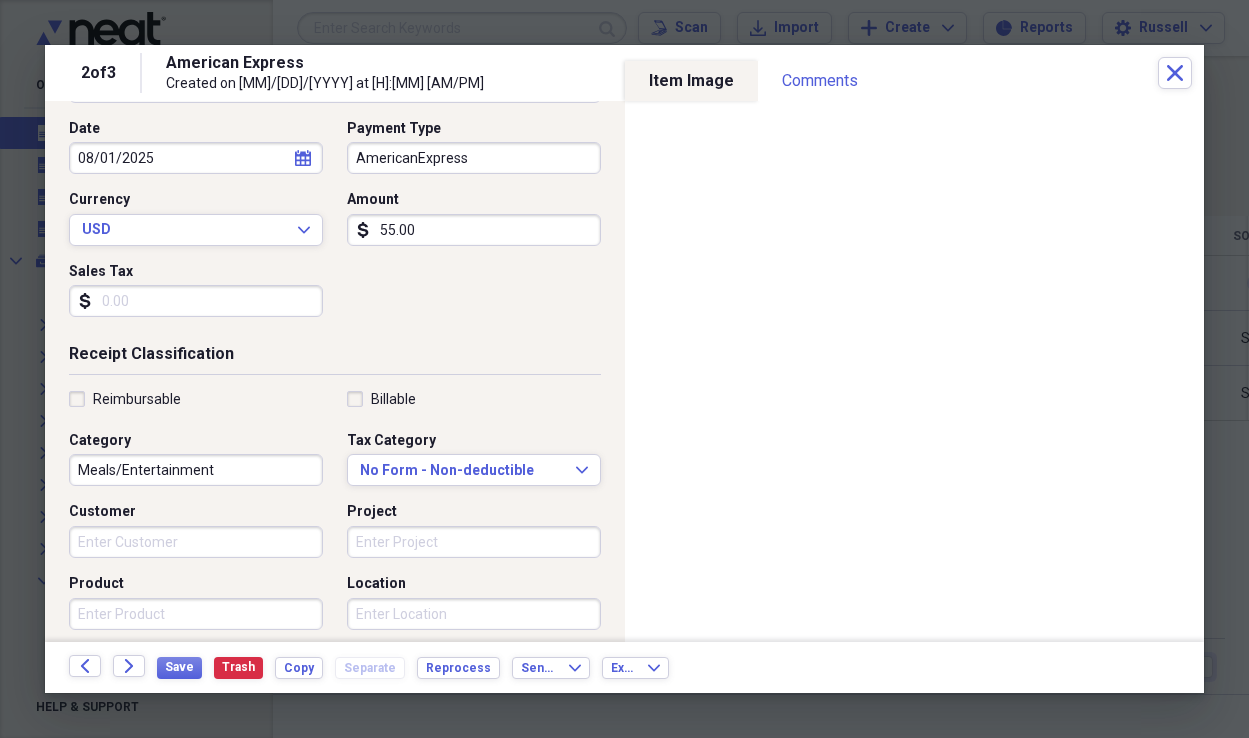 click on "Meals/Entertainment" at bounding box center [196, 470] 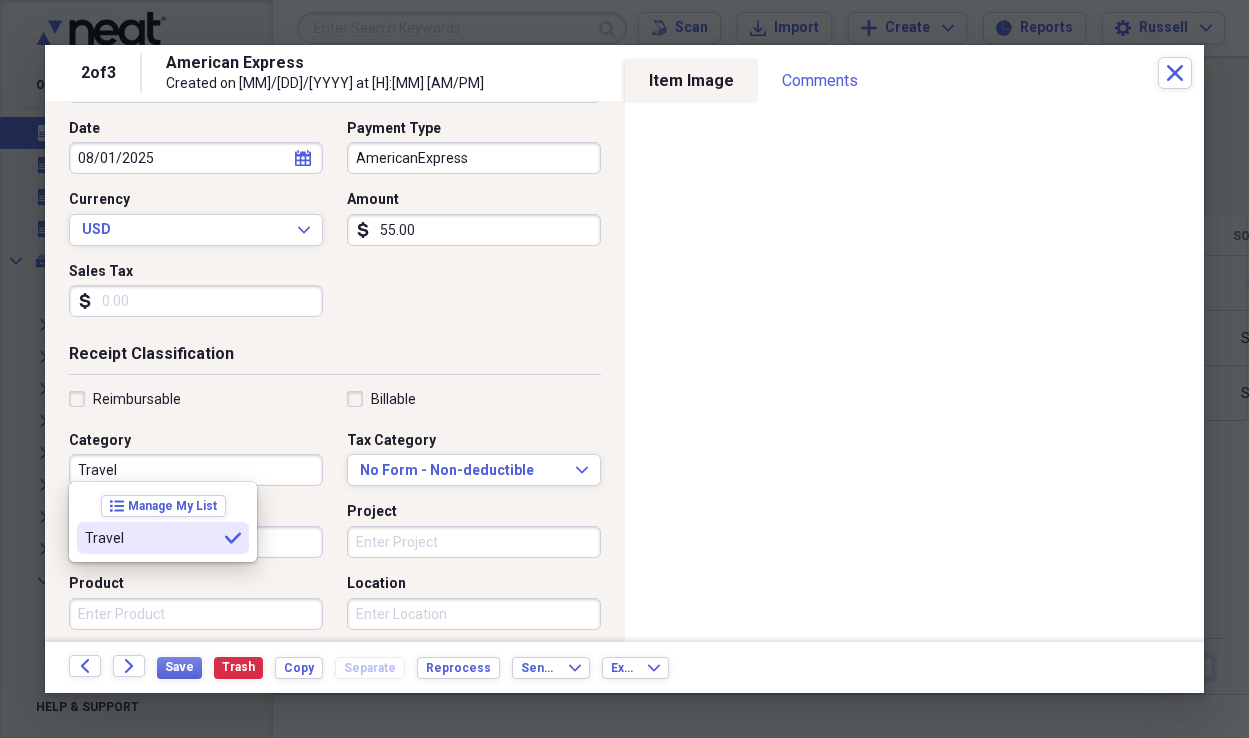 type on "Travel" 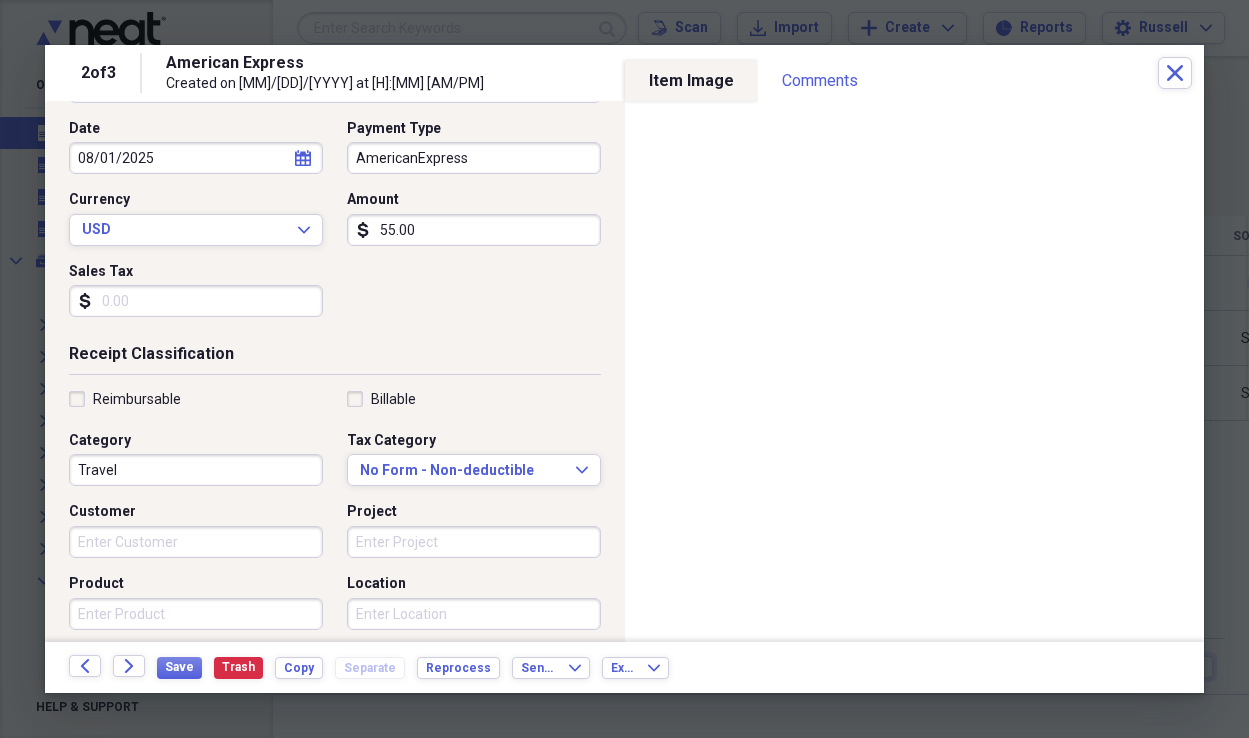 scroll, scrollTop: 430, scrollLeft: 0, axis: vertical 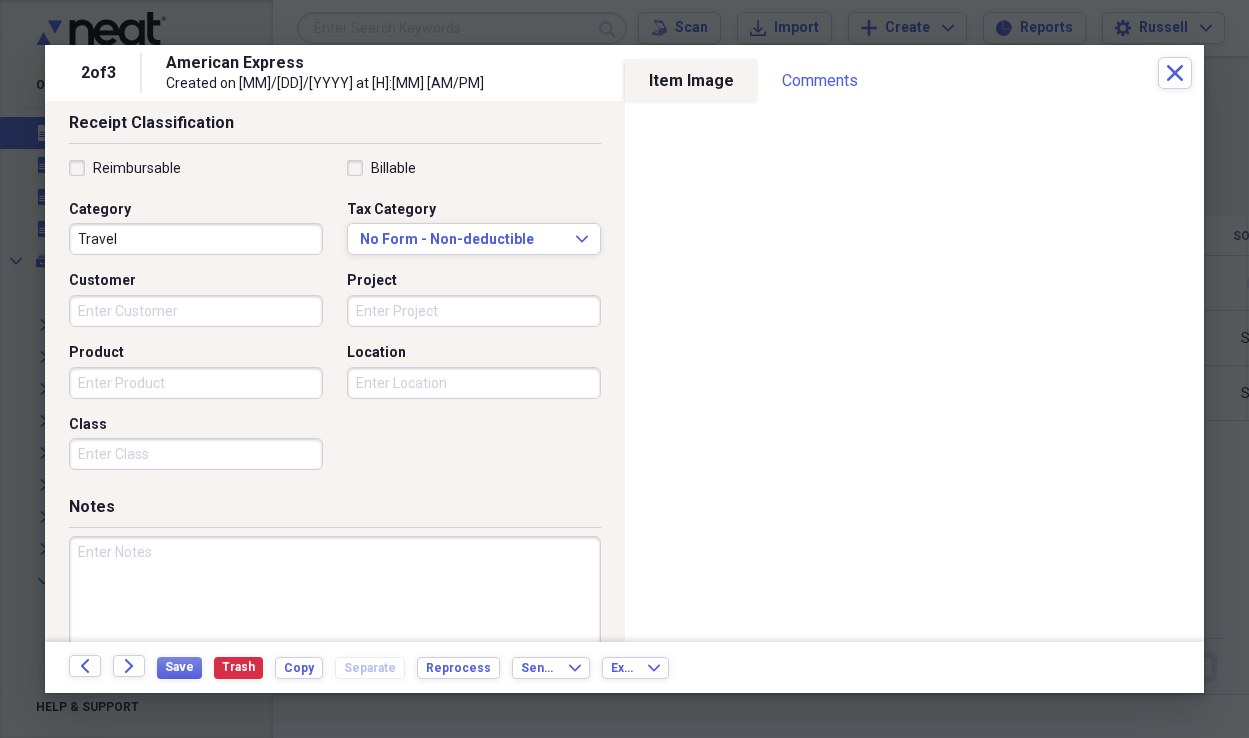 click at bounding box center (335, 601) 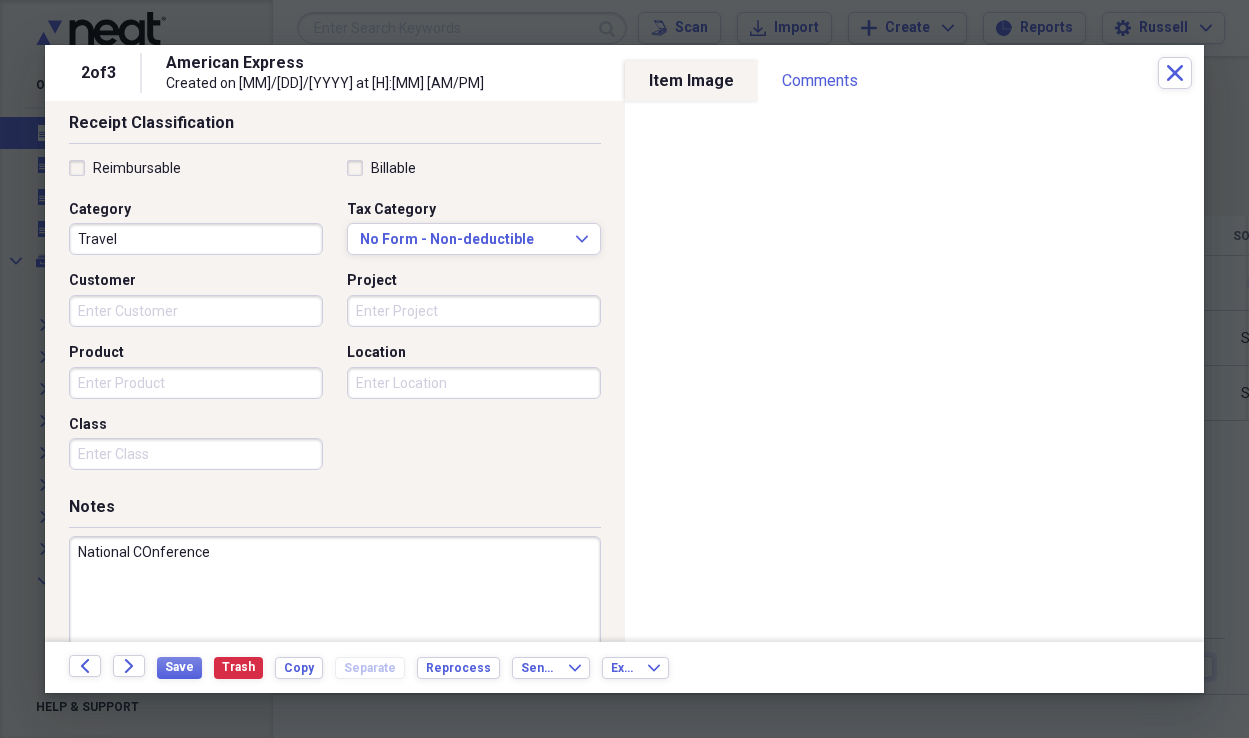 click on "National COnference" at bounding box center (335, 601) 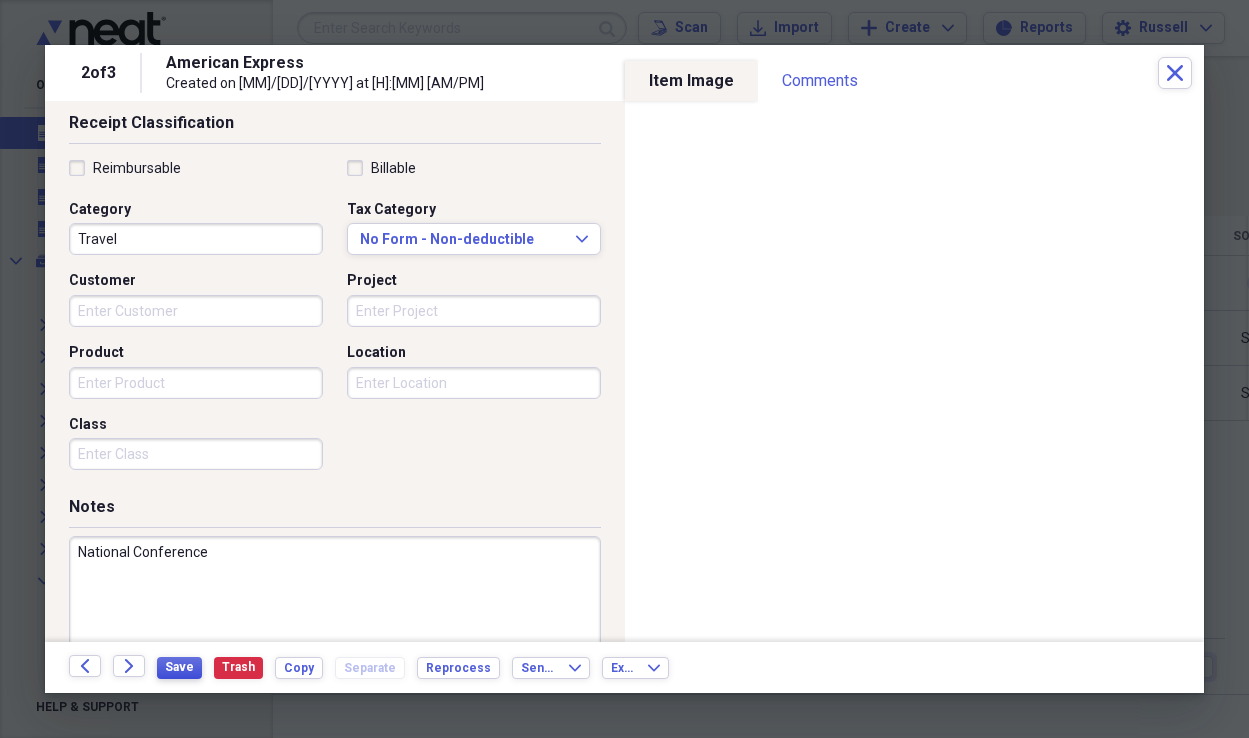 type on "National Conference" 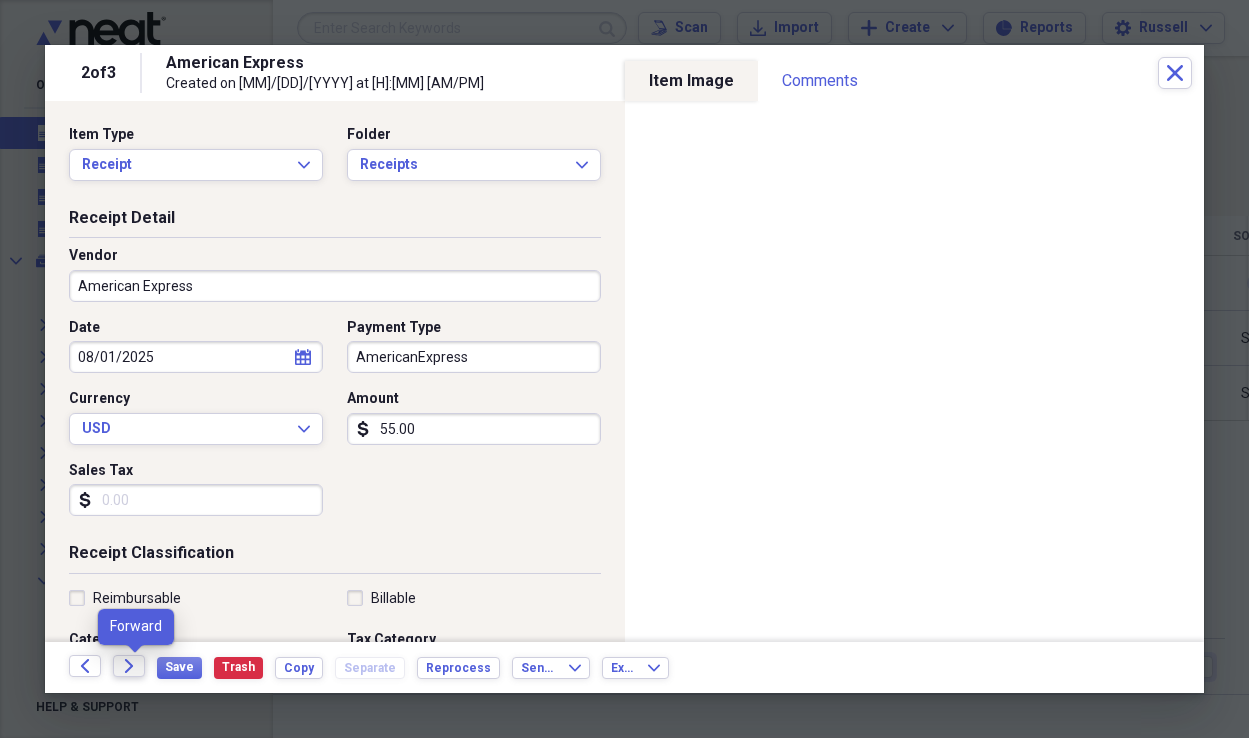 click on "Forward" 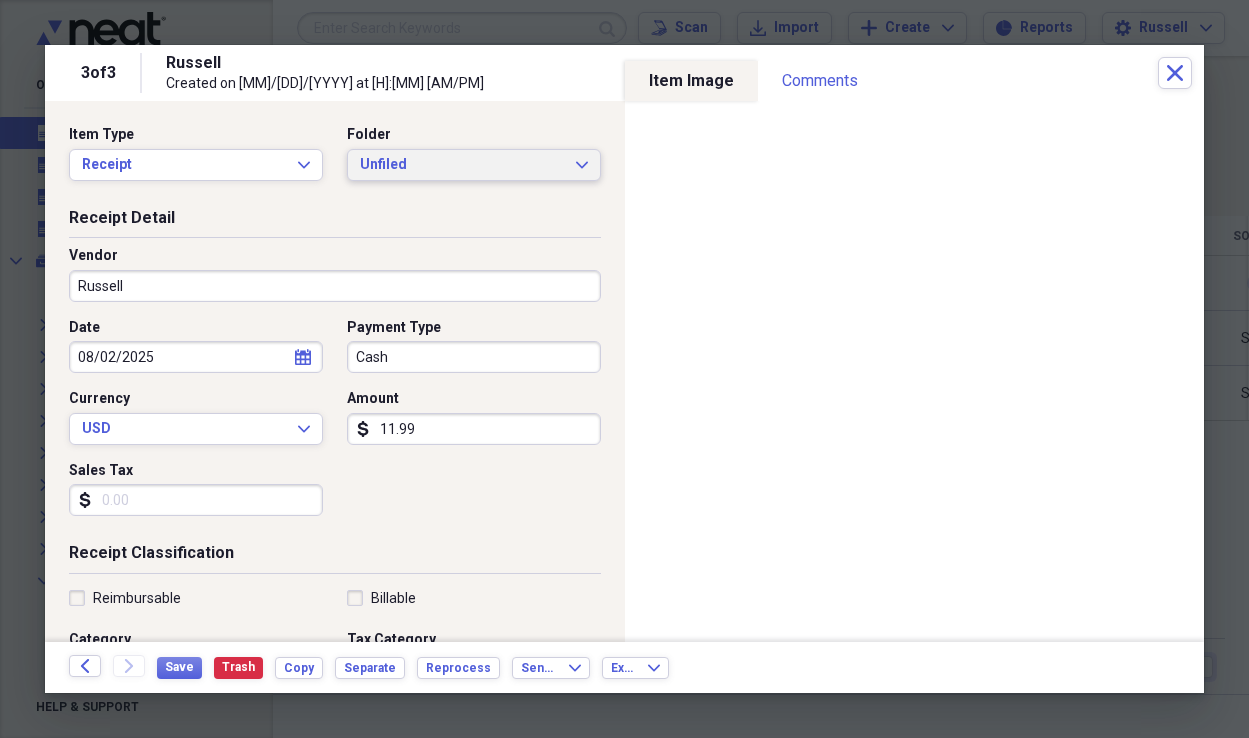 click on "Unfiled Expand" at bounding box center (474, 165) 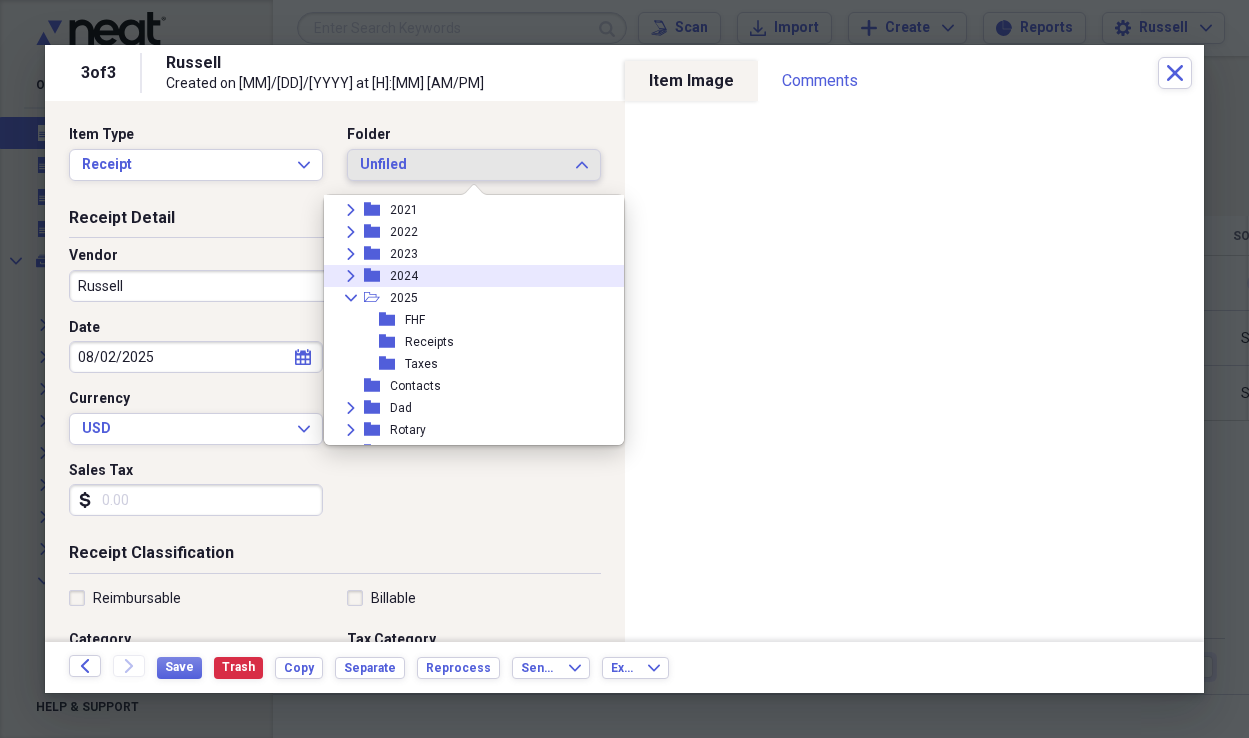 scroll, scrollTop: 164, scrollLeft: 0, axis: vertical 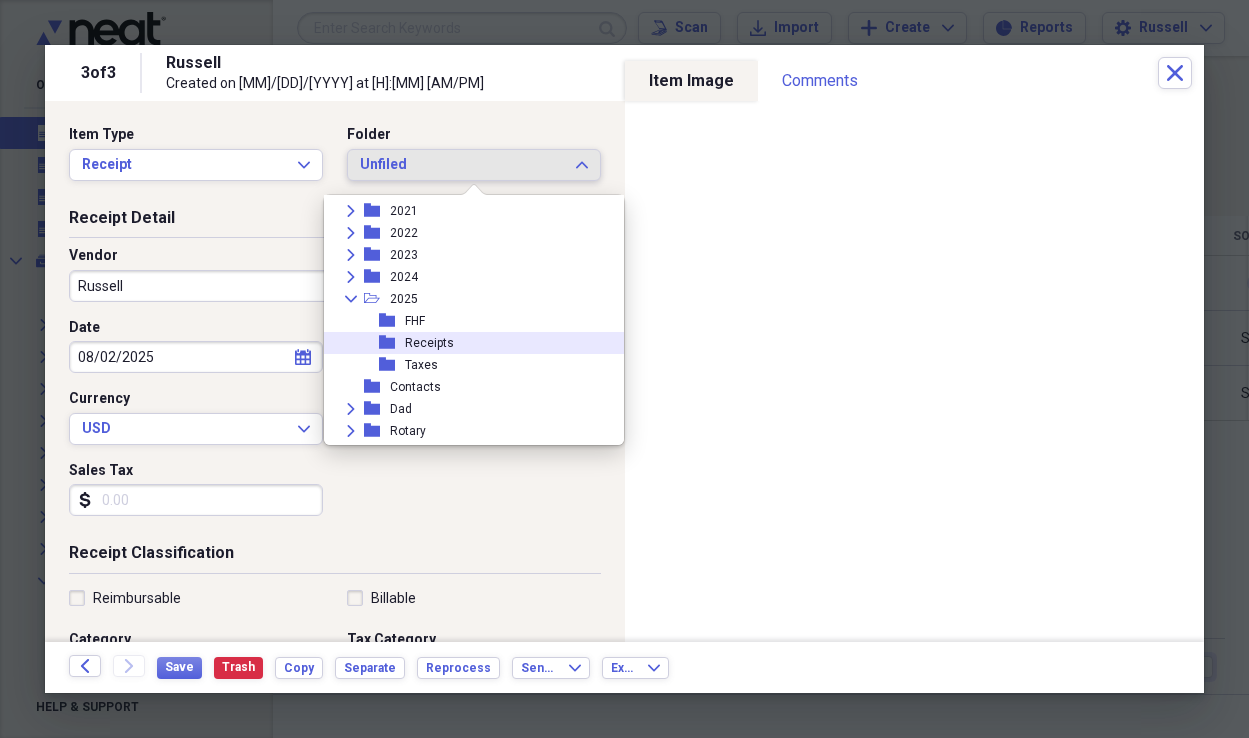 click on "folder Receipts" at bounding box center [466, 343] 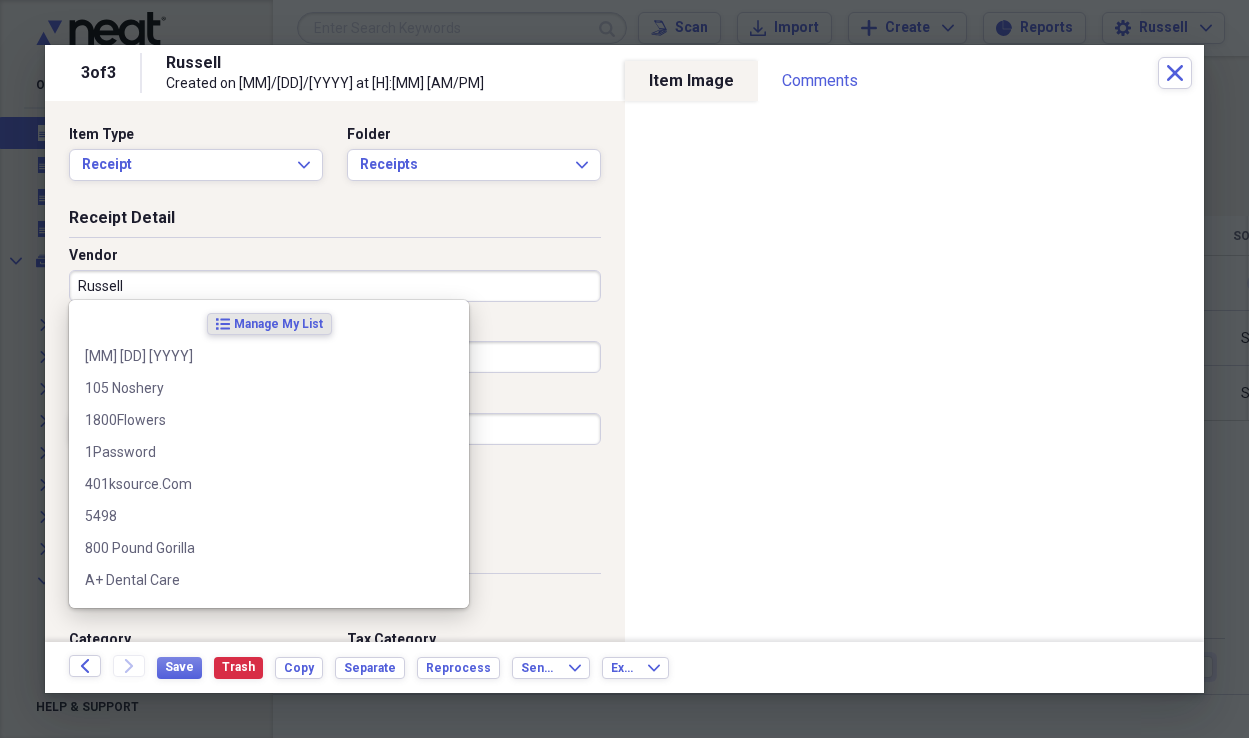 click on "Russell" at bounding box center [335, 286] 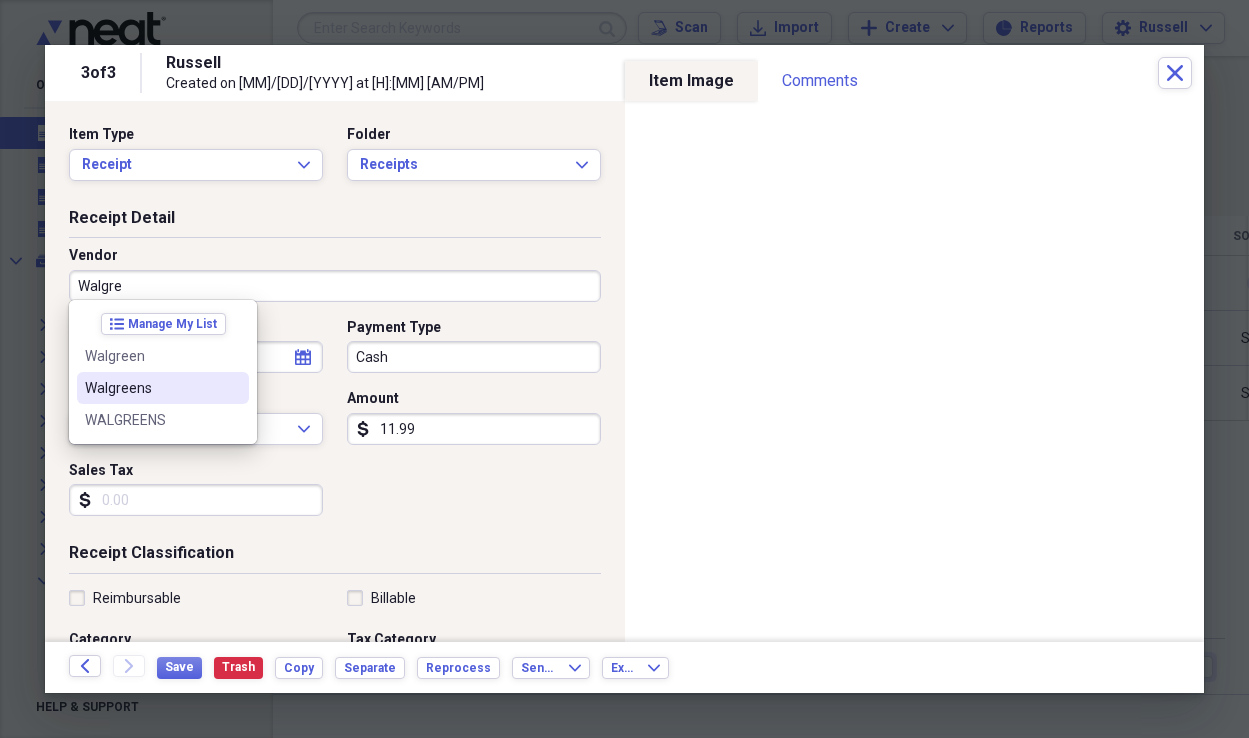 click on "Walgreens" at bounding box center [151, 388] 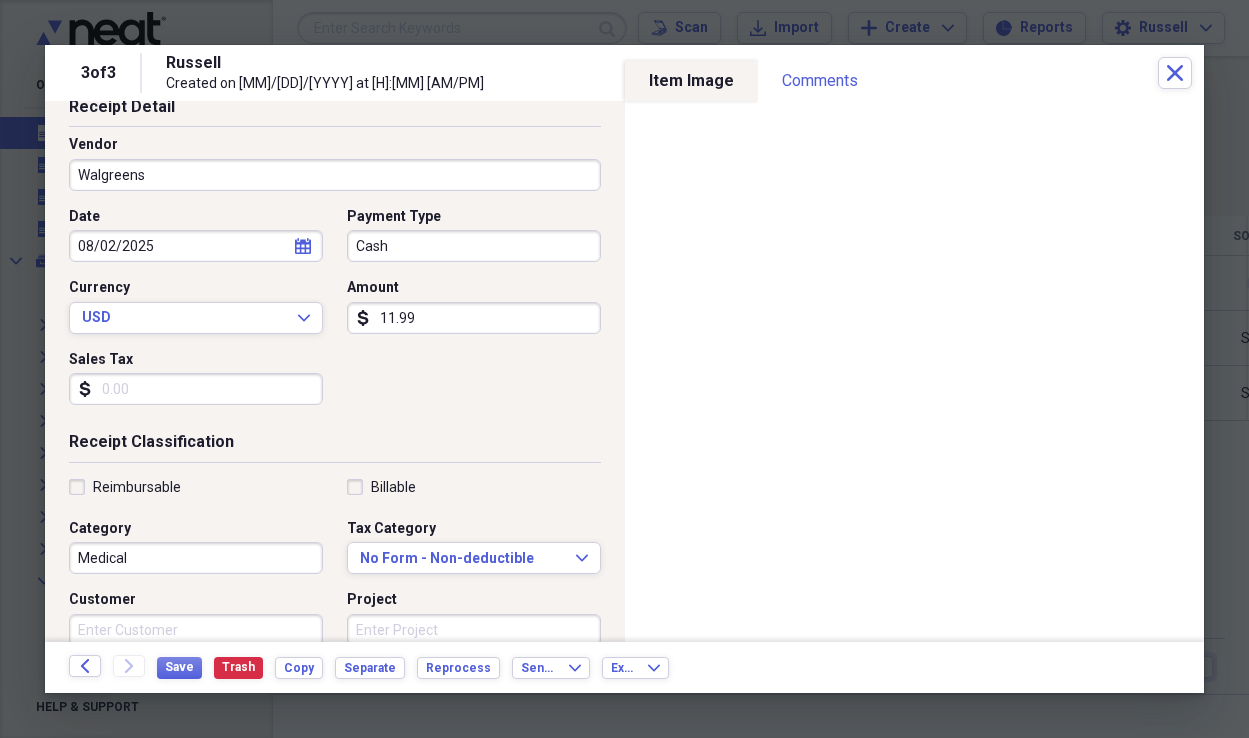 scroll, scrollTop: 121, scrollLeft: 0, axis: vertical 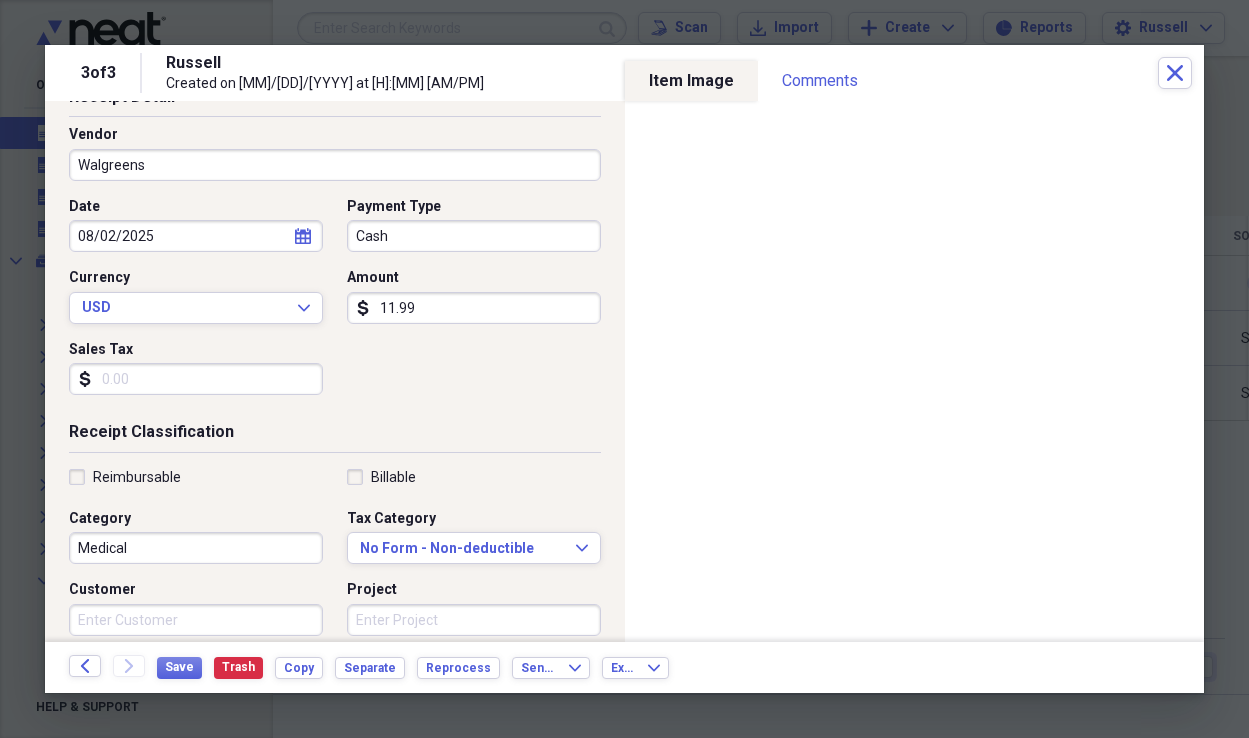 click on "11.99" at bounding box center [474, 308] 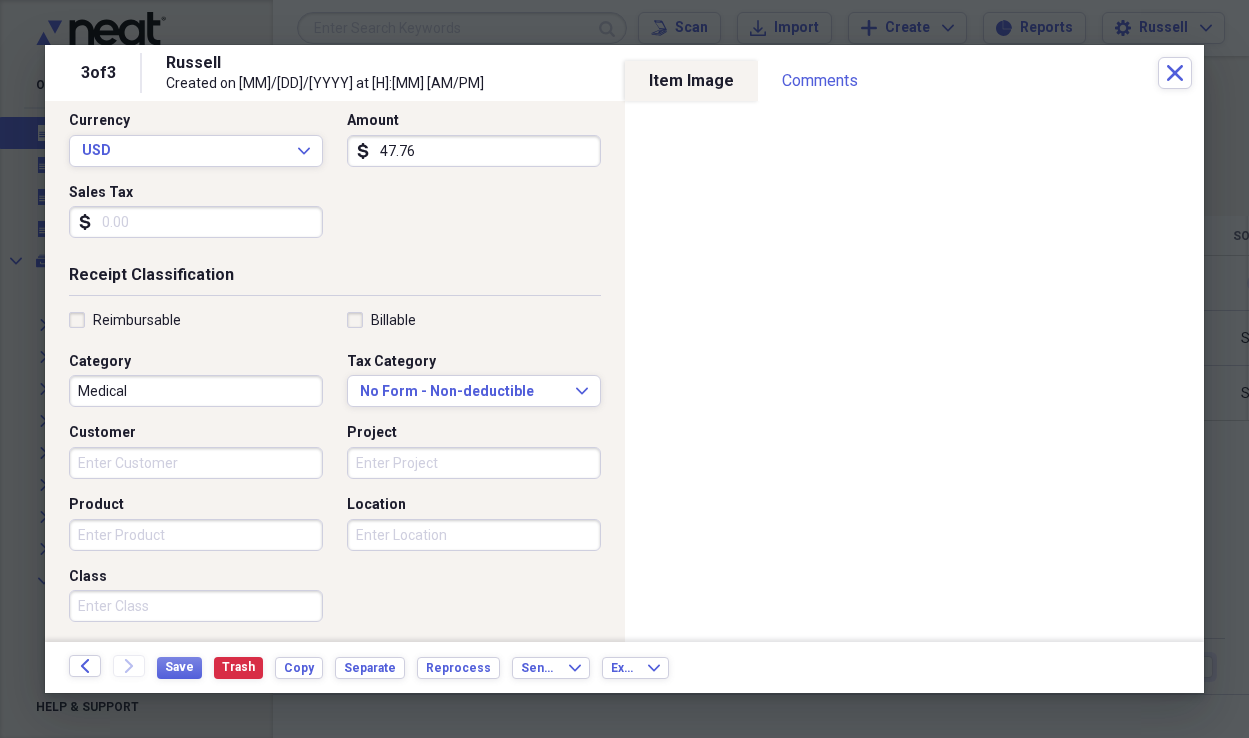 scroll, scrollTop: 292, scrollLeft: 0, axis: vertical 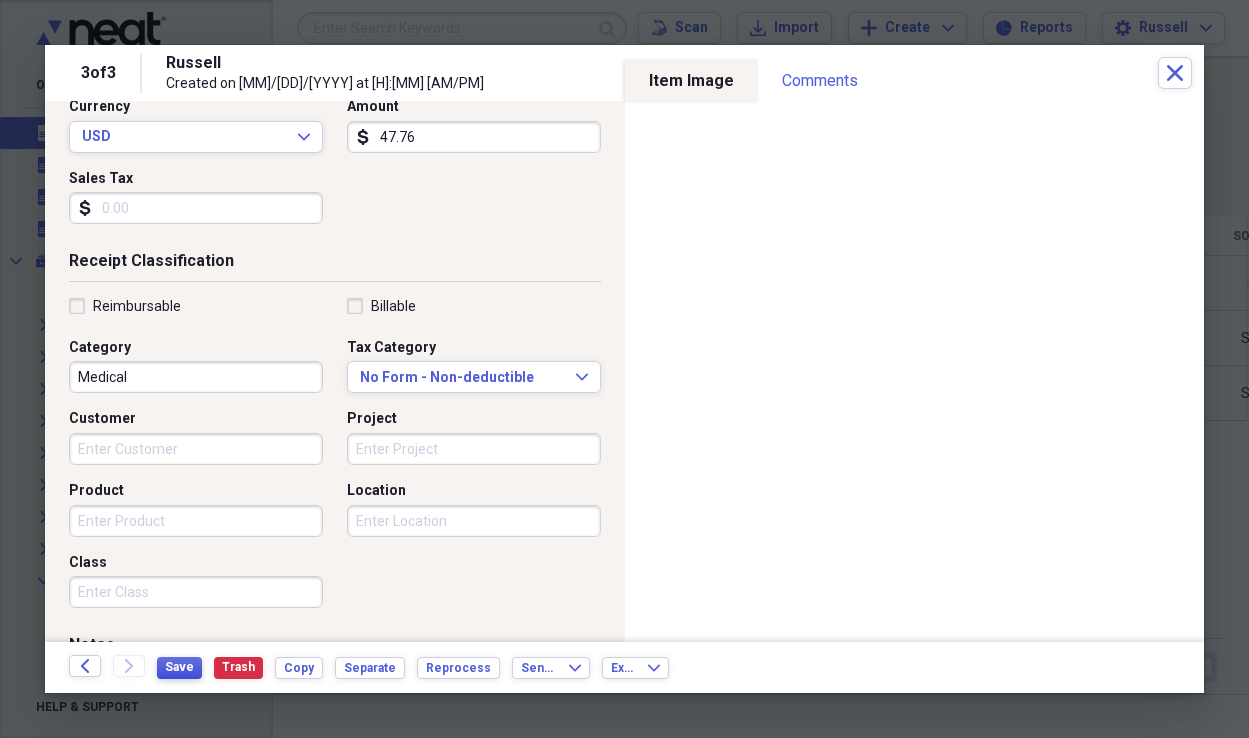 type on "47.76" 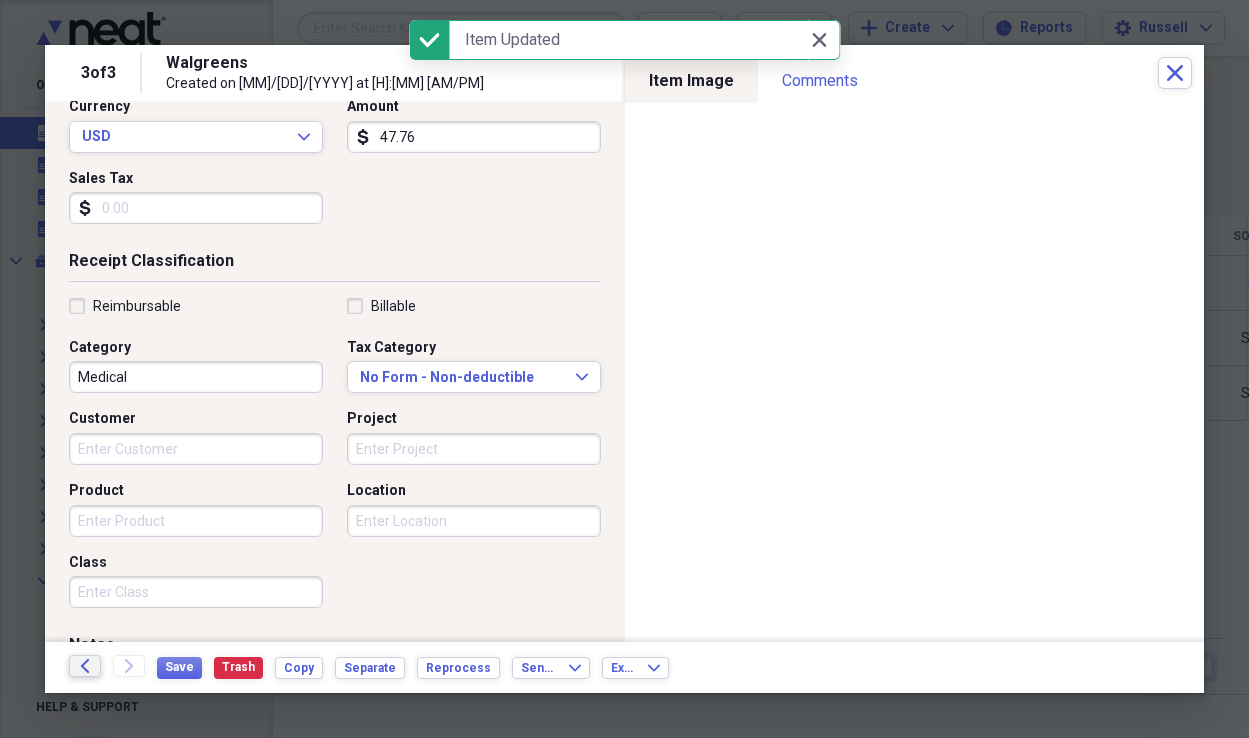 click on "Back" 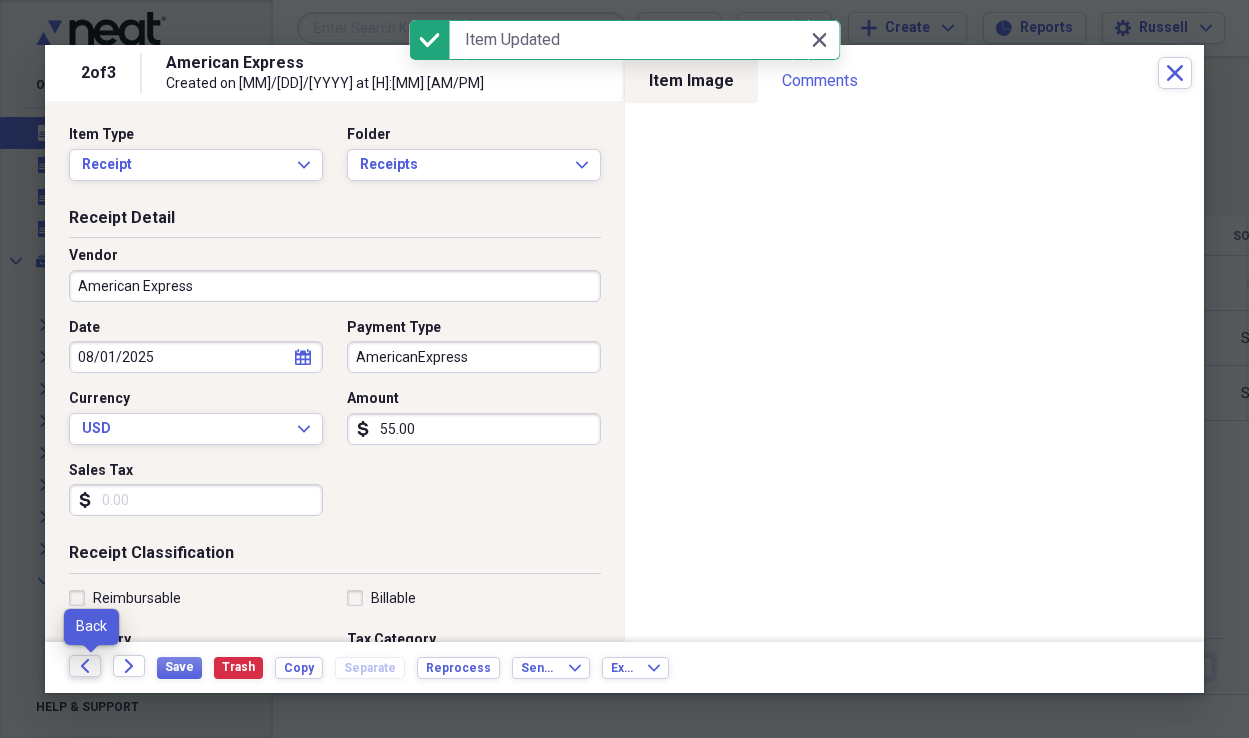 click on "Back" 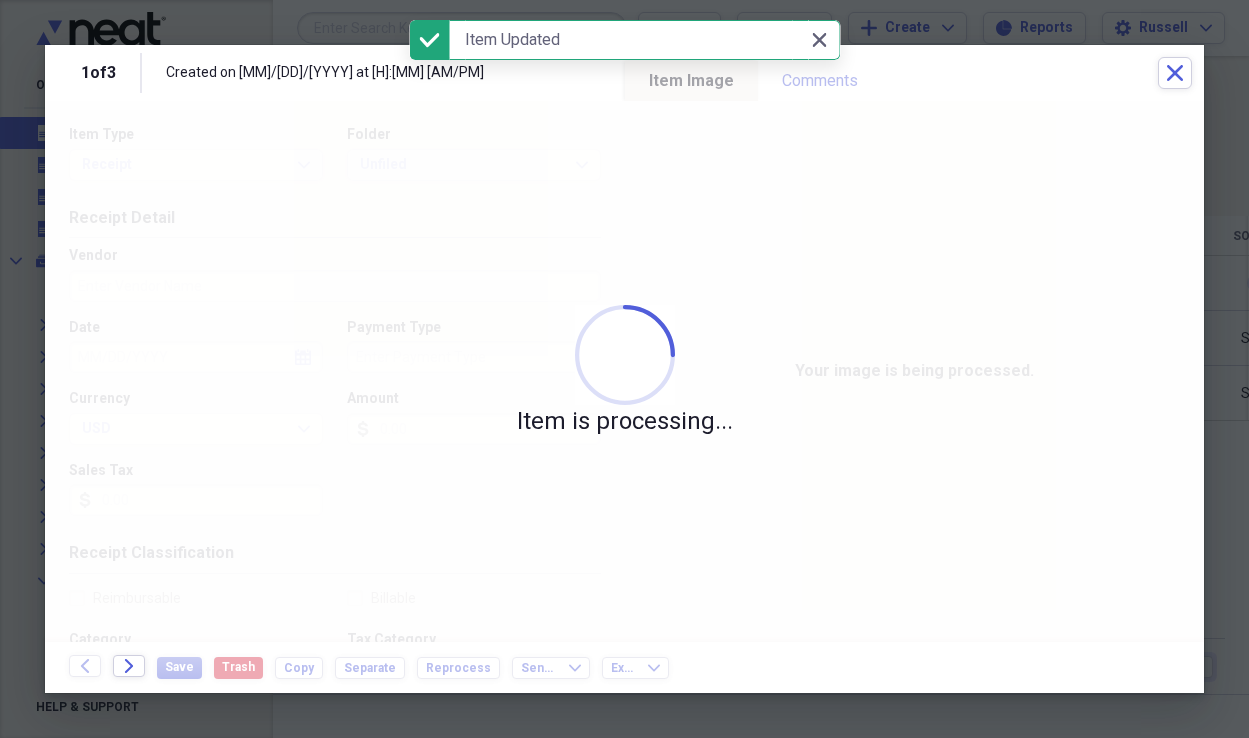 click on "Item is processing..." at bounding box center (624, 371) 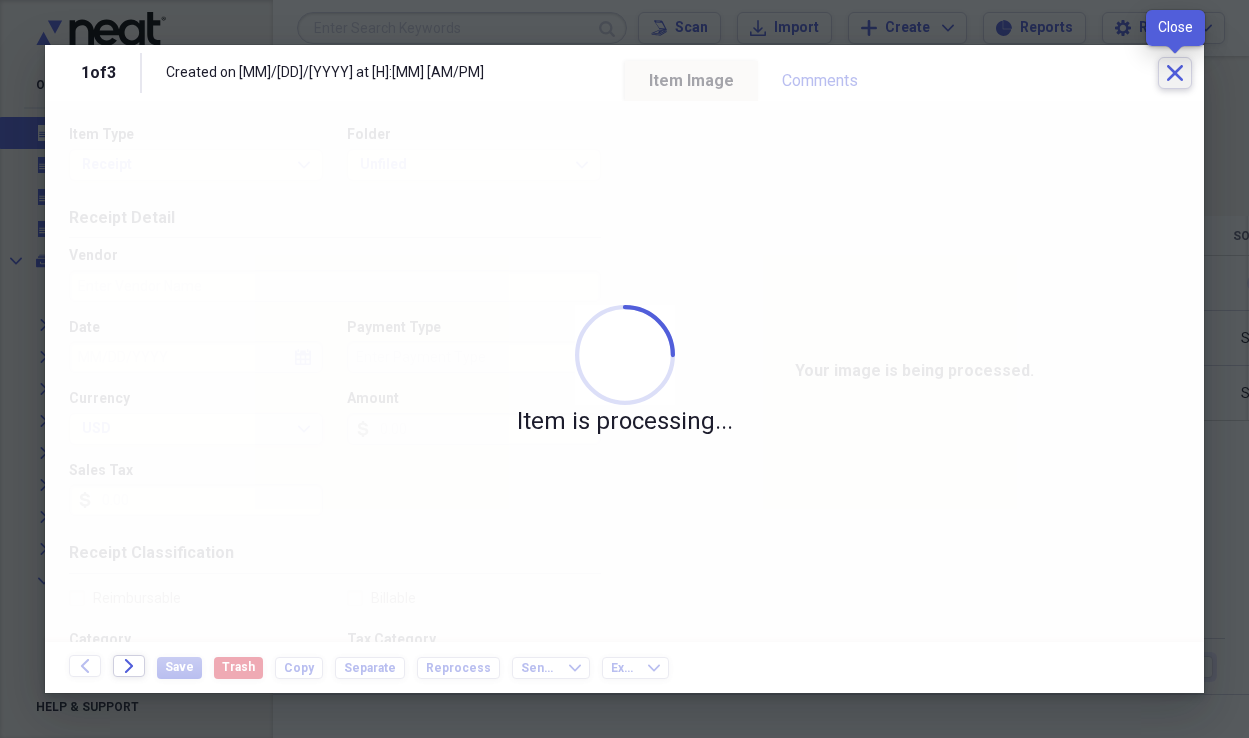 click on "Close" 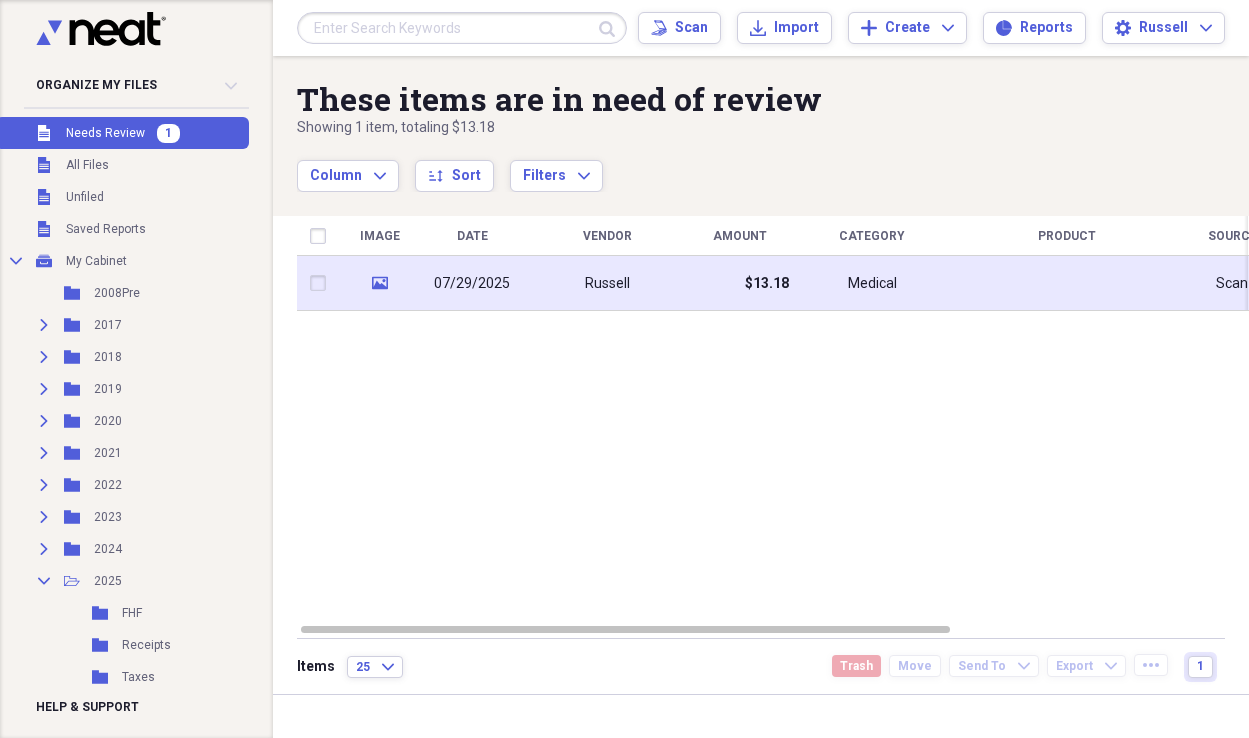 click on "07/29/2025" at bounding box center (472, 283) 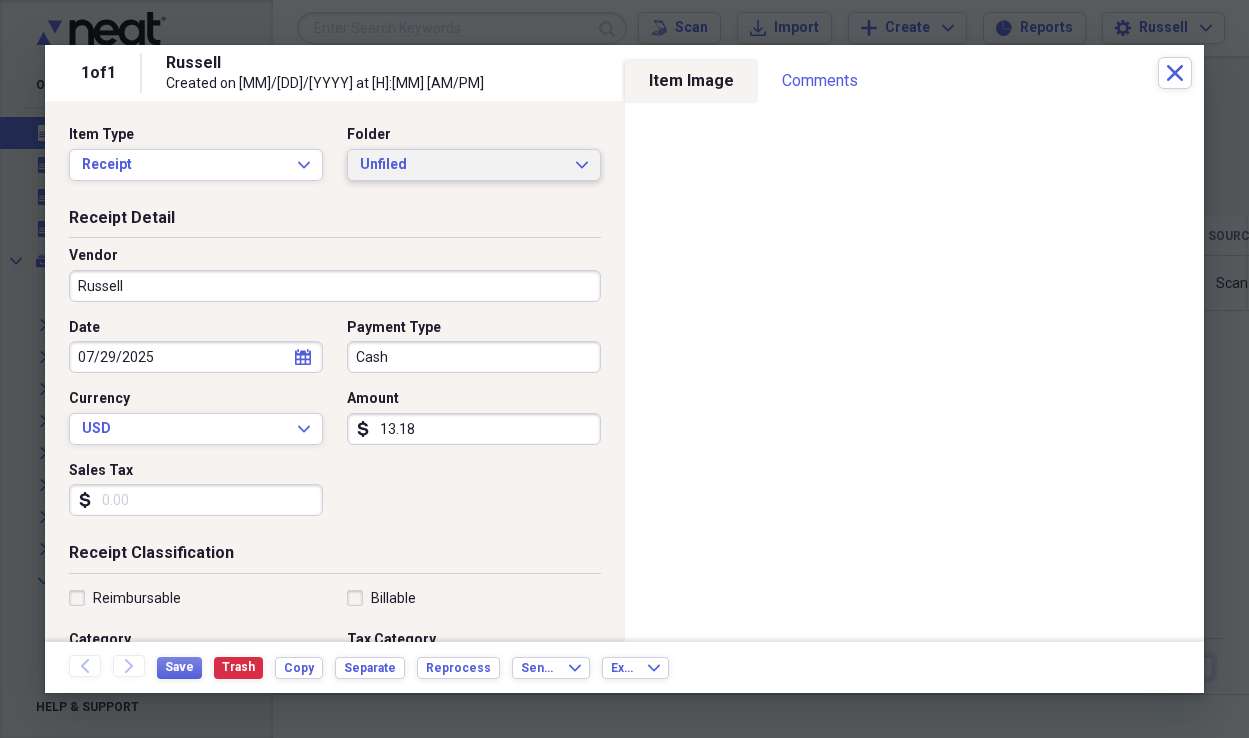 click 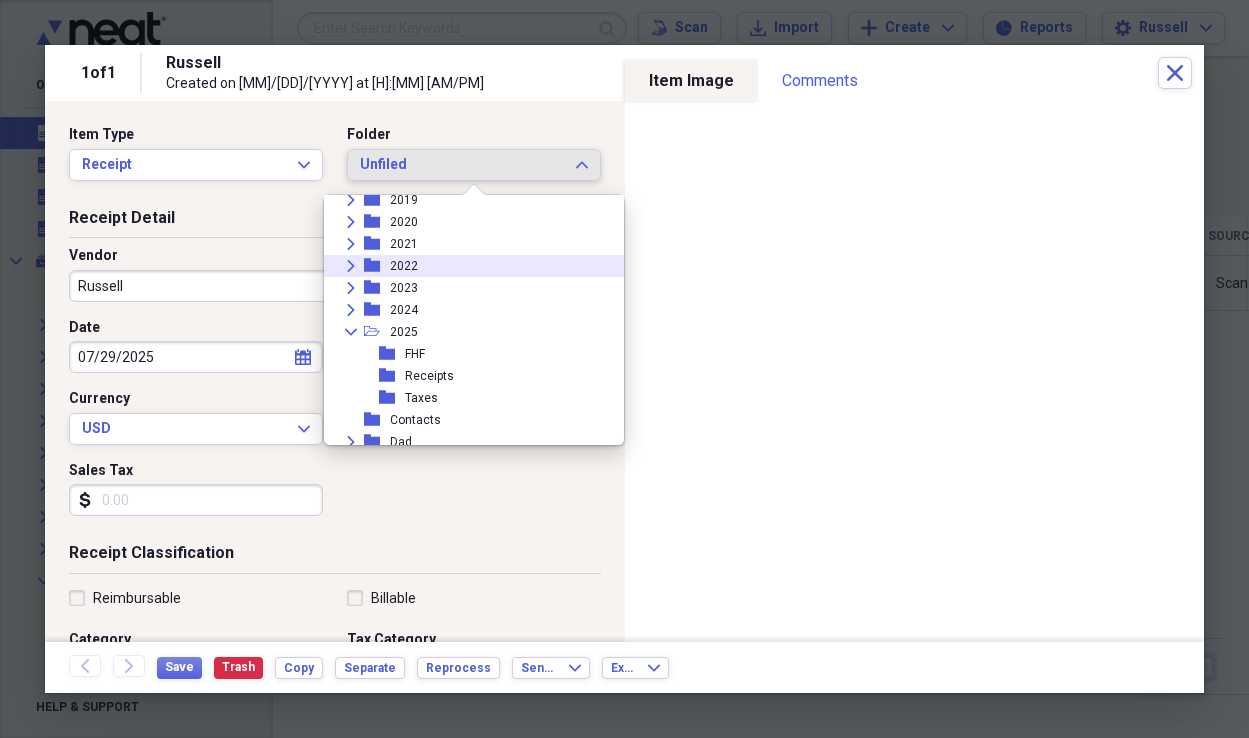 scroll, scrollTop: 130, scrollLeft: 0, axis: vertical 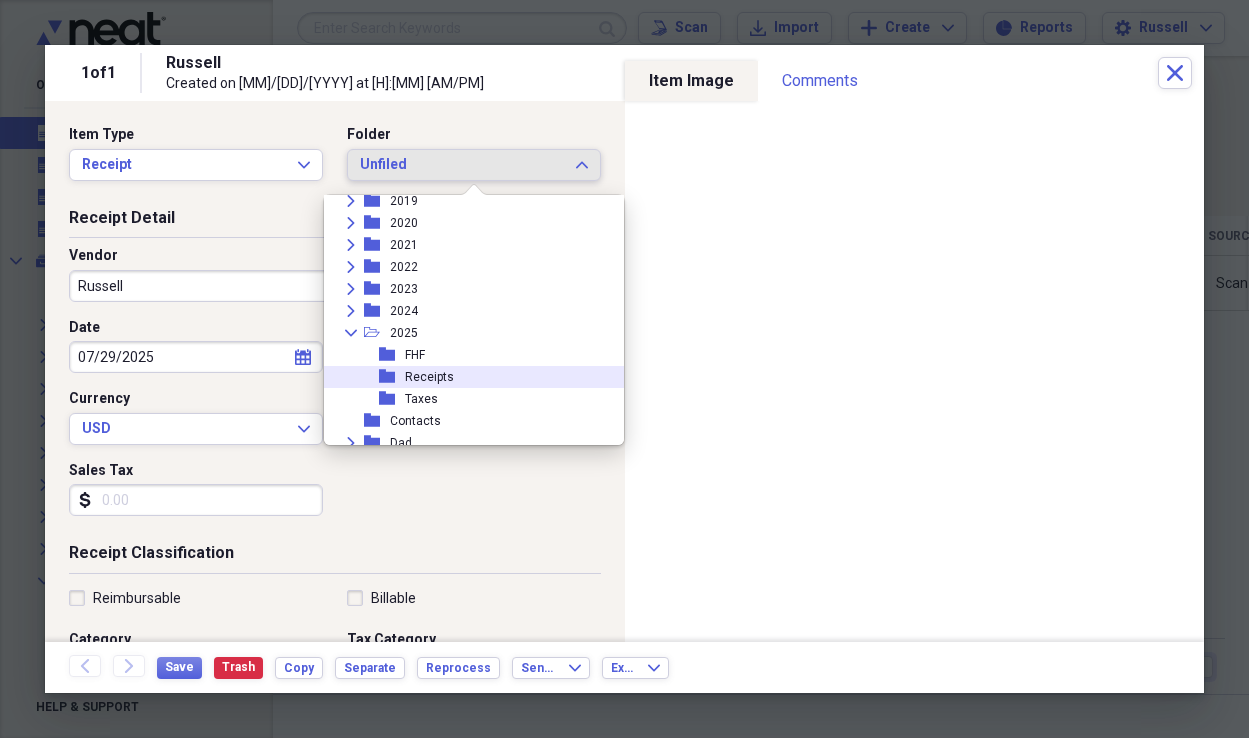 click on "folder Receipts" at bounding box center [466, 377] 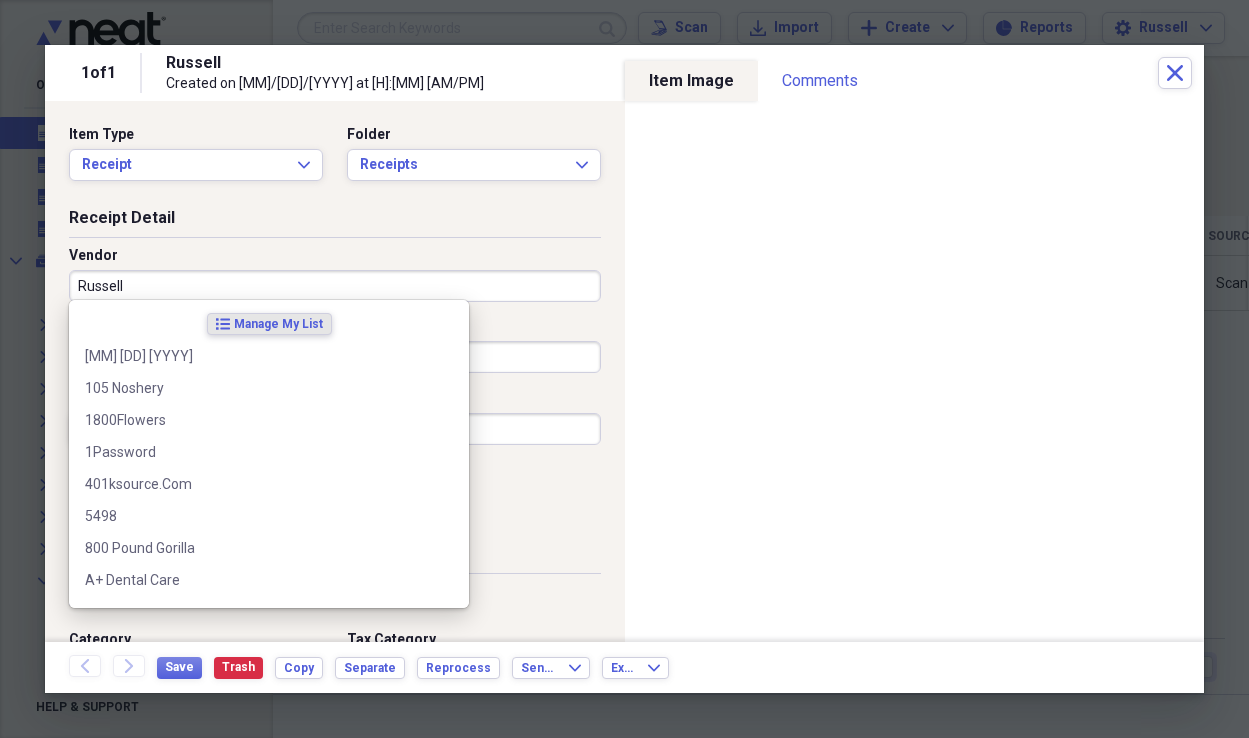 click on "Russell" at bounding box center (335, 286) 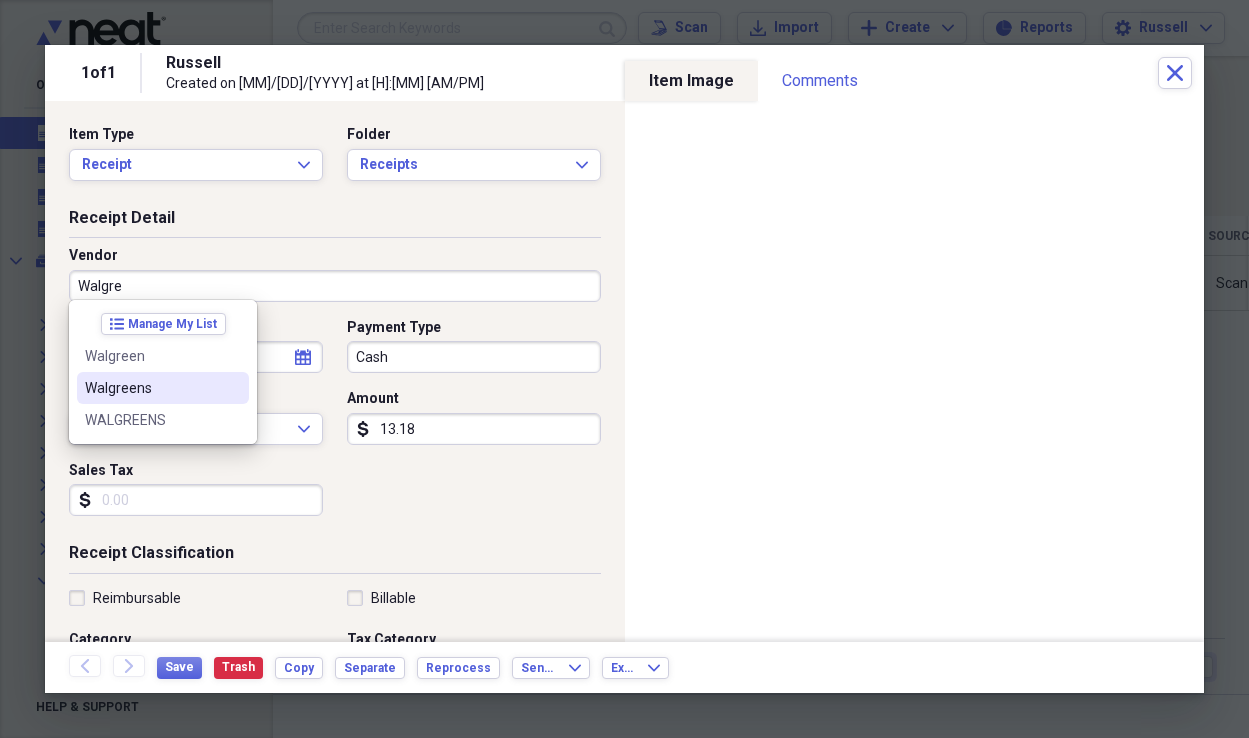 click on "Walgreens" at bounding box center [163, 388] 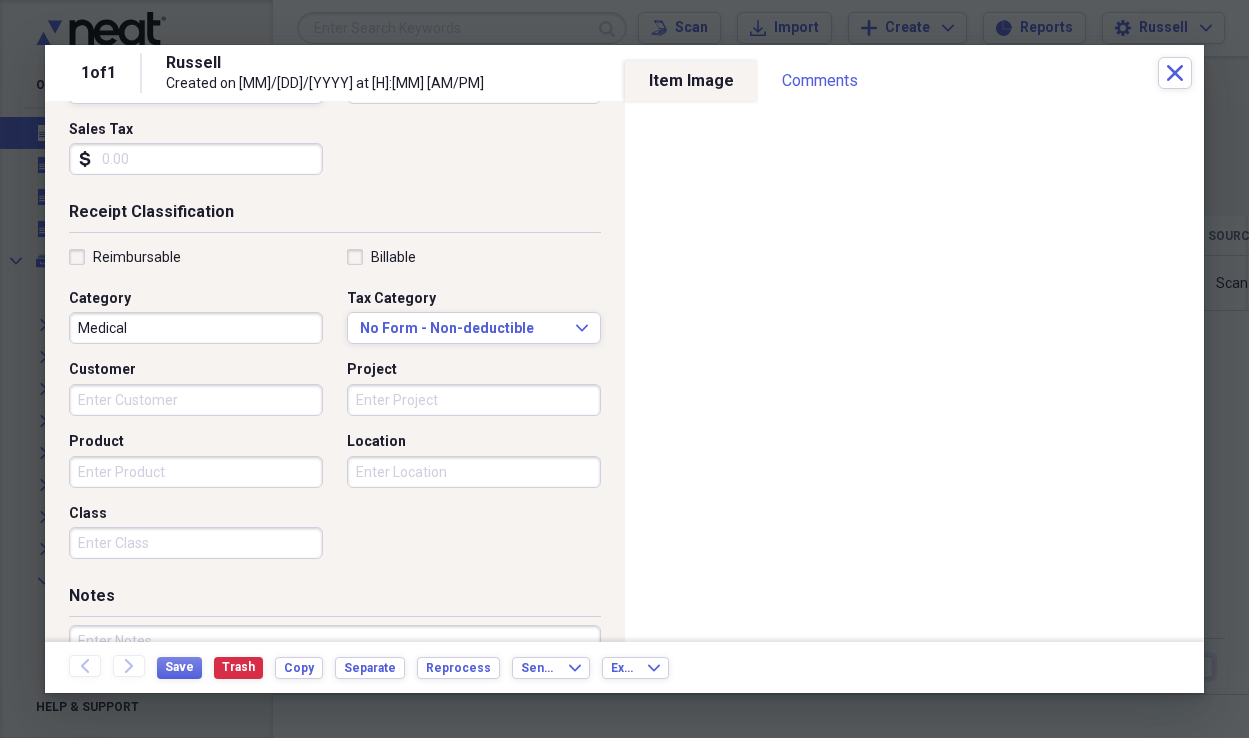 scroll, scrollTop: 473, scrollLeft: 0, axis: vertical 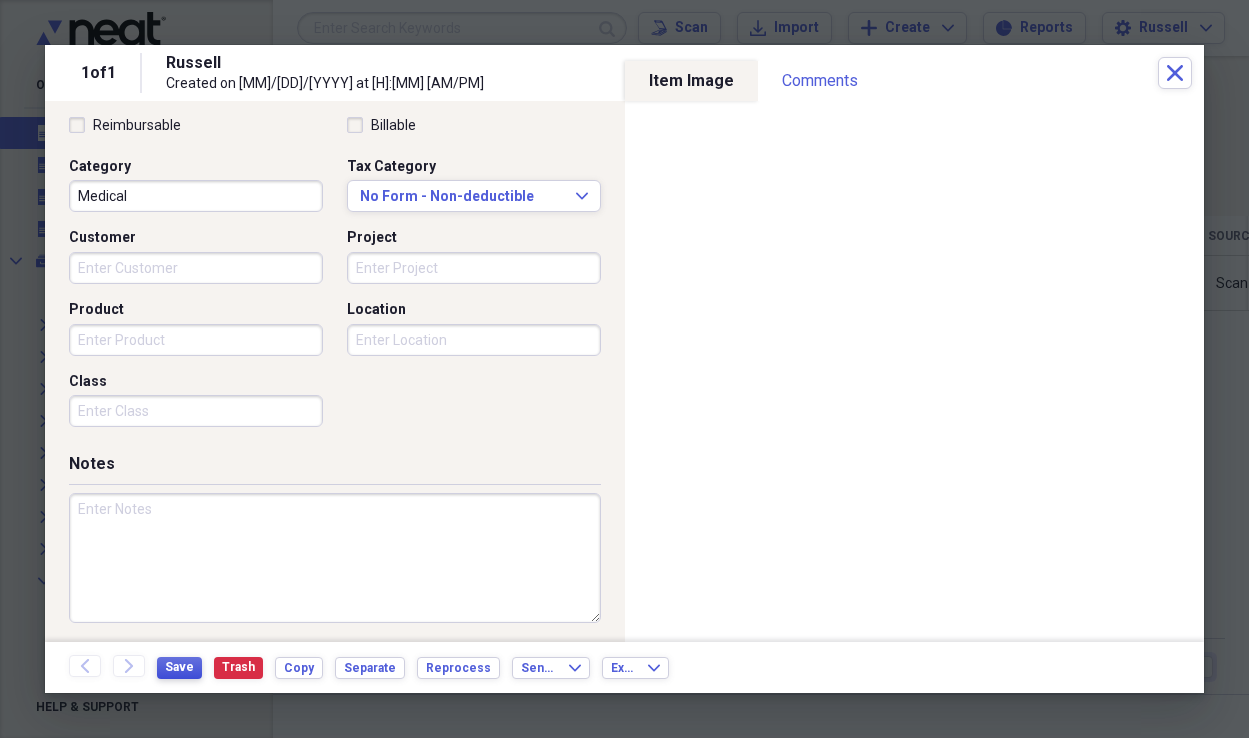 click on "Save" at bounding box center [179, 667] 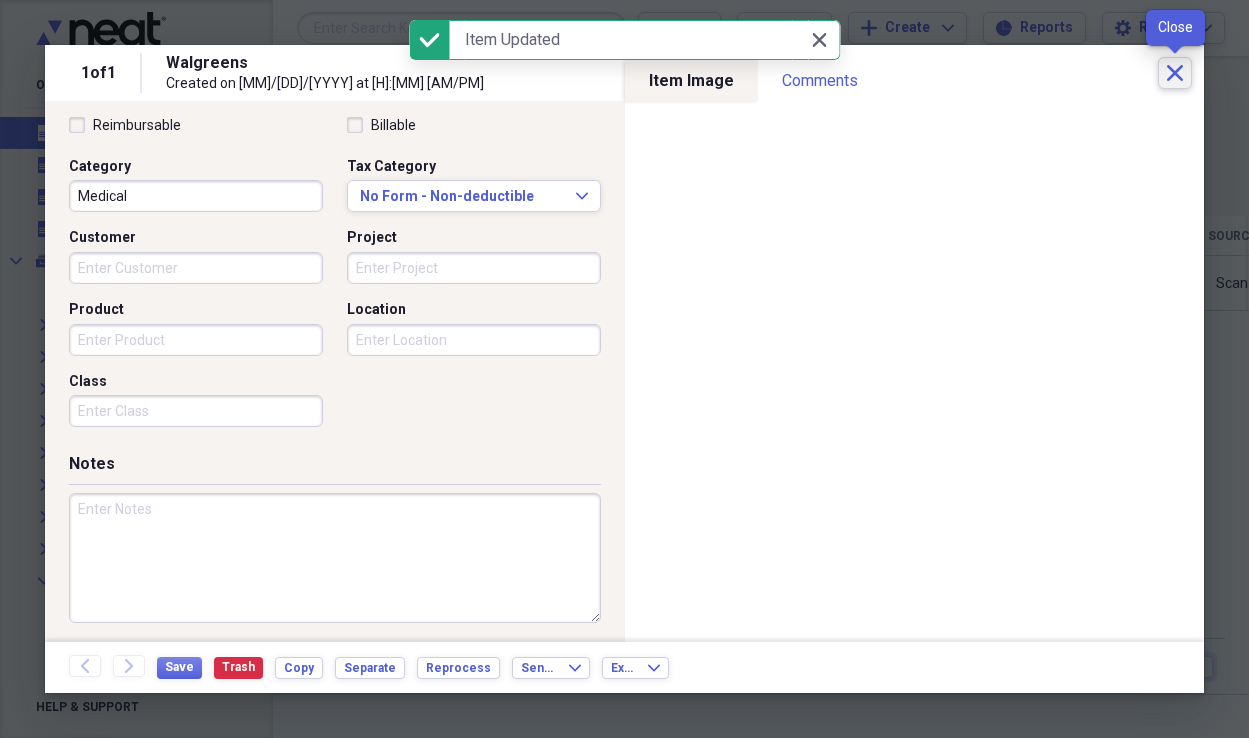 click on "Close" at bounding box center (1175, 73) 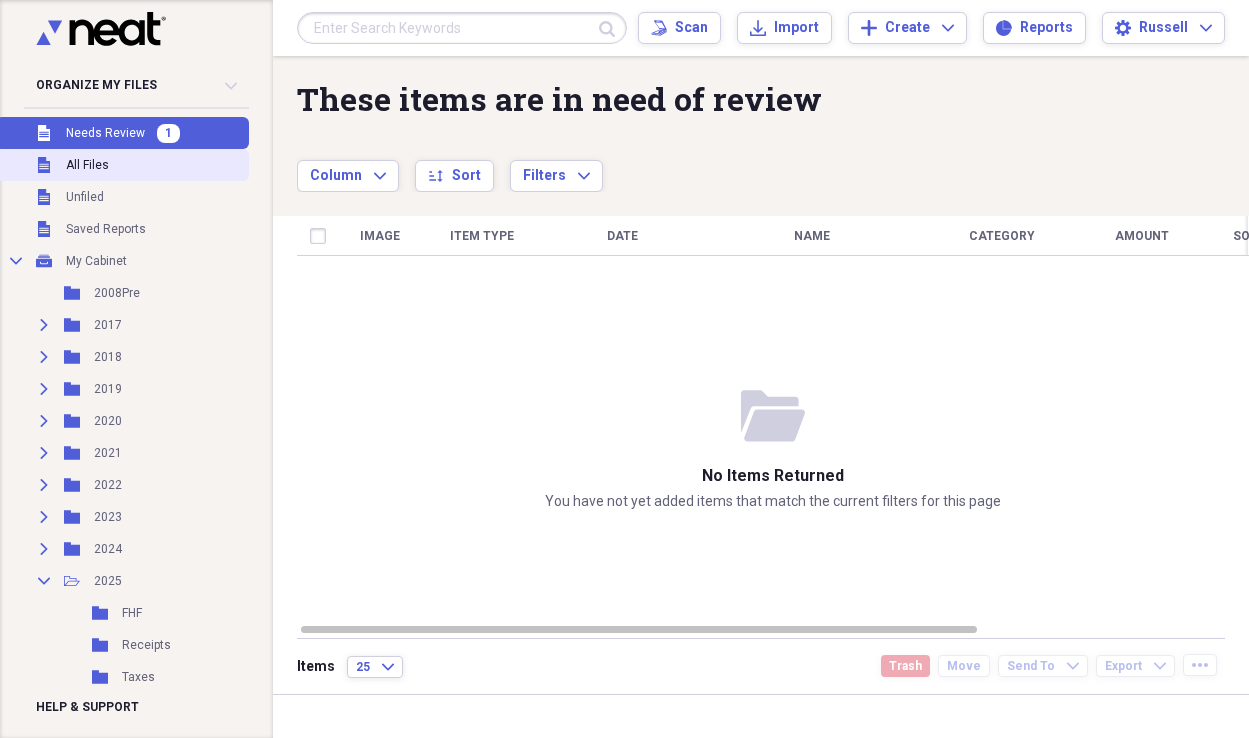 click on "All Files" at bounding box center (87, 165) 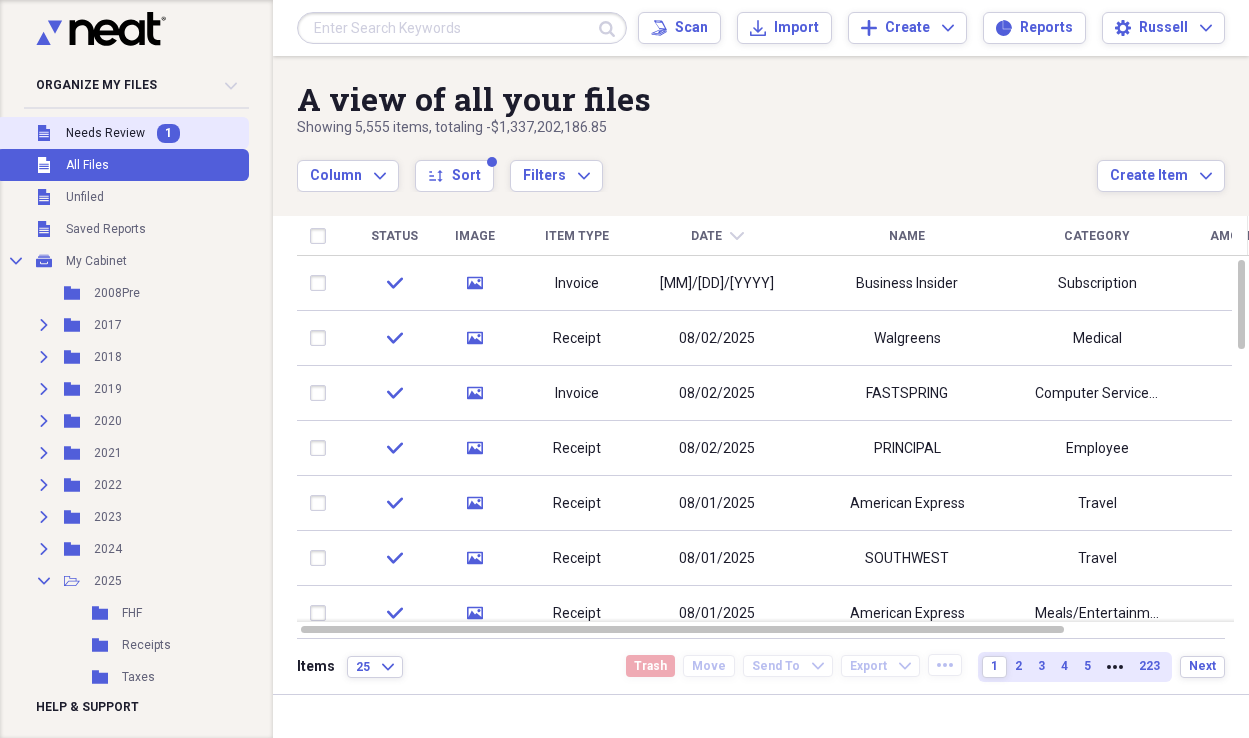 click on "Needs Review" at bounding box center (105, 133) 